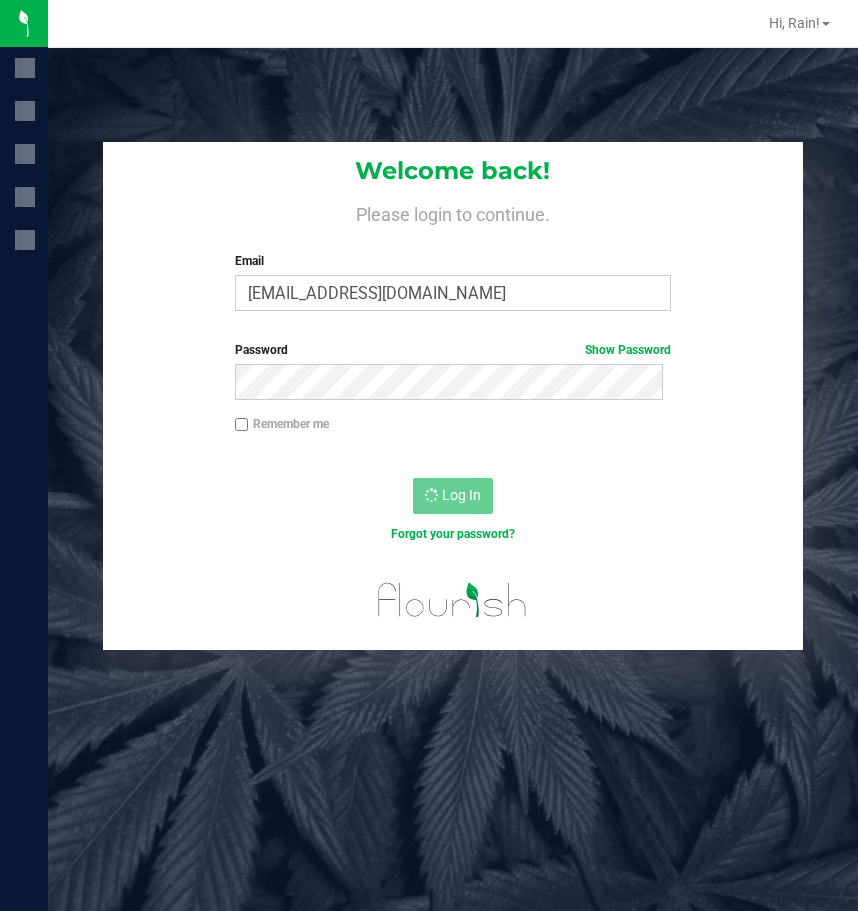 scroll, scrollTop: 0, scrollLeft: 0, axis: both 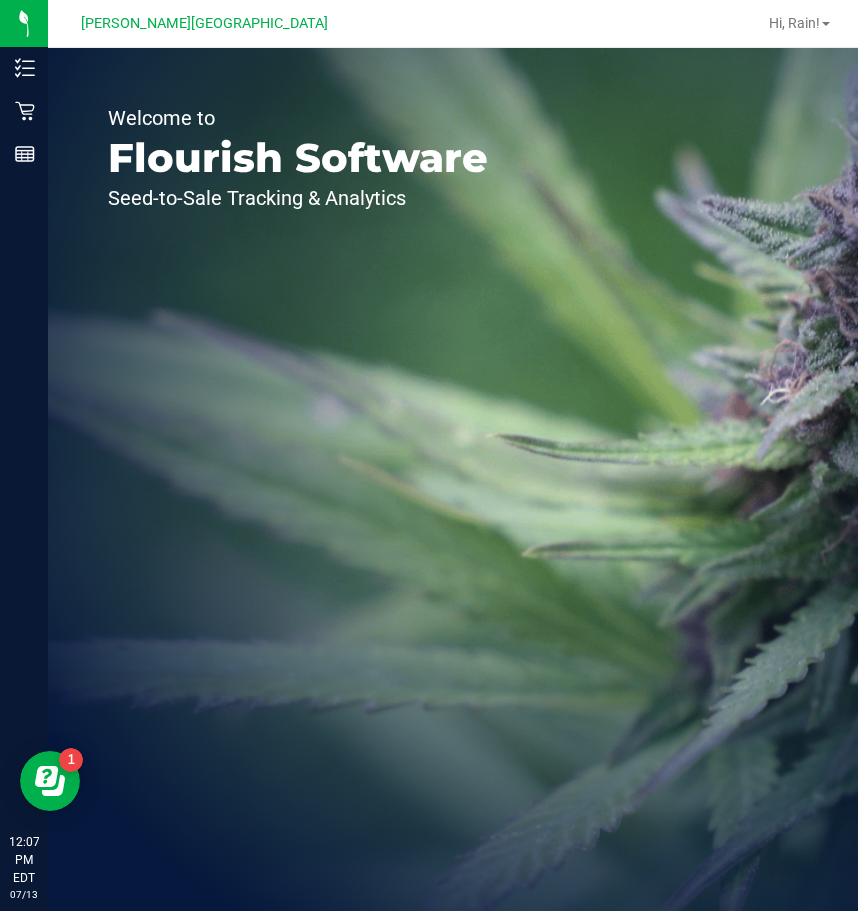 click on "Seed-to-Sale Tracking & Analytics" at bounding box center (298, 198) 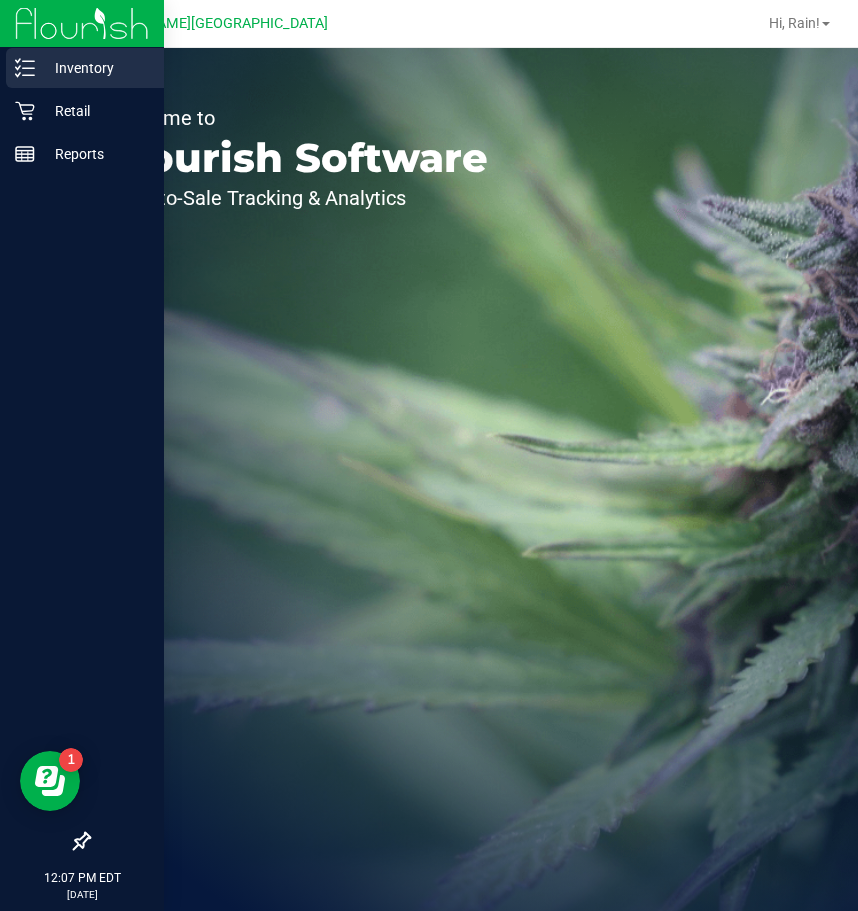 click on "Inventory" at bounding box center [85, 68] 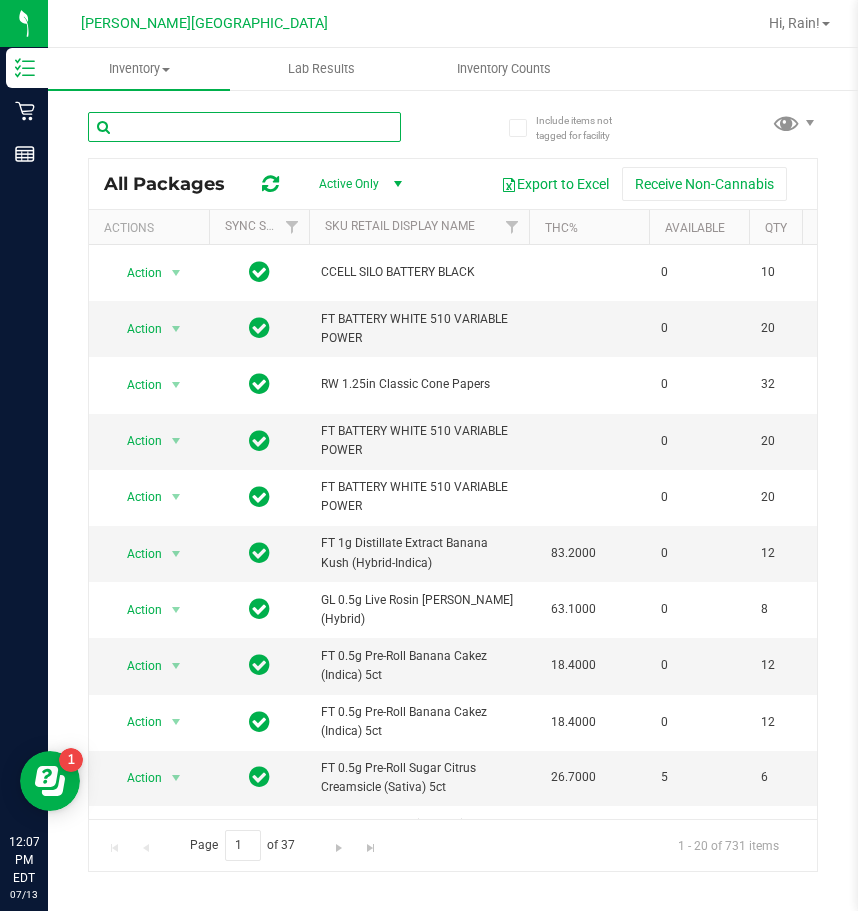 click at bounding box center (244, 127) 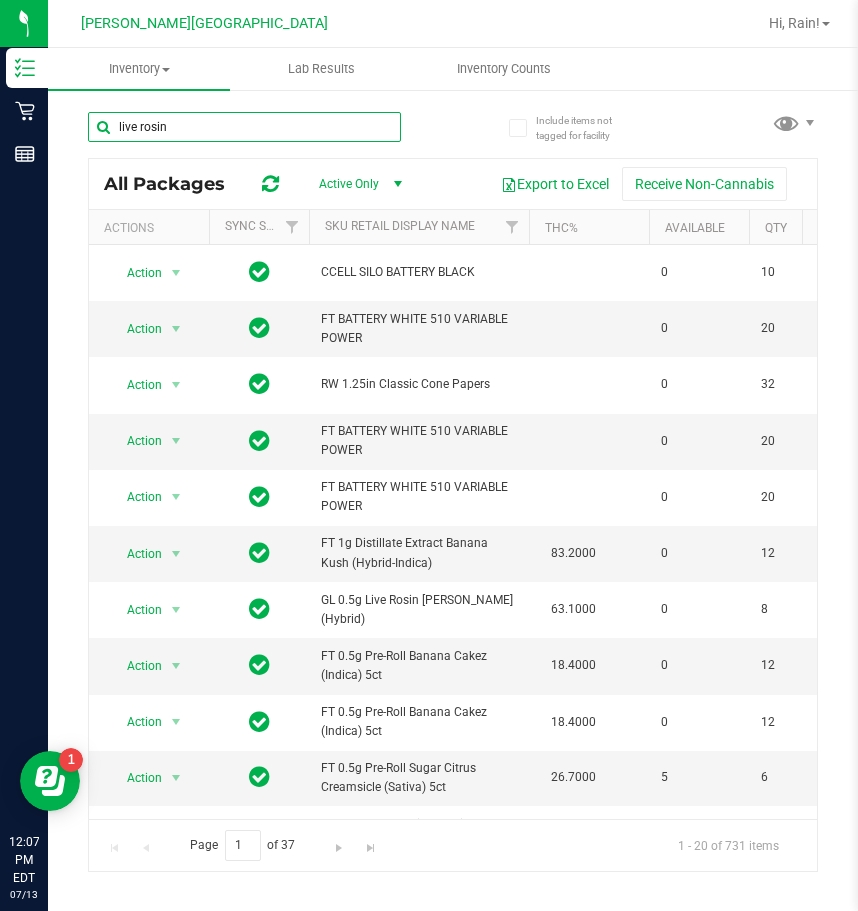 type on "live rosin" 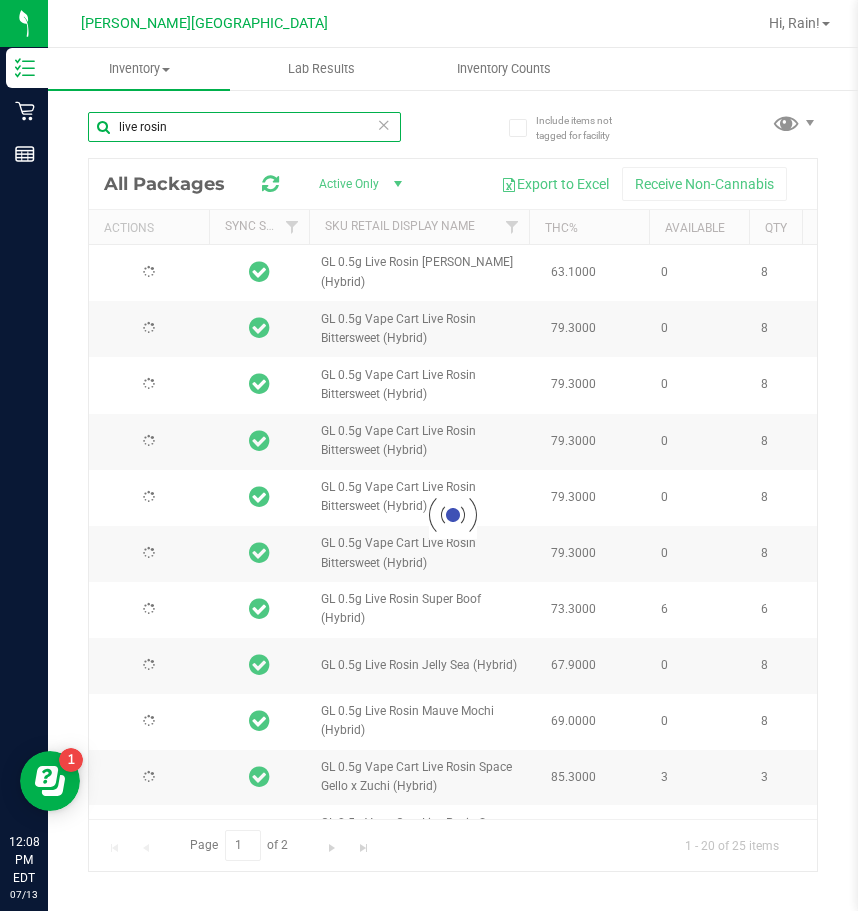 type on "[DATE]" 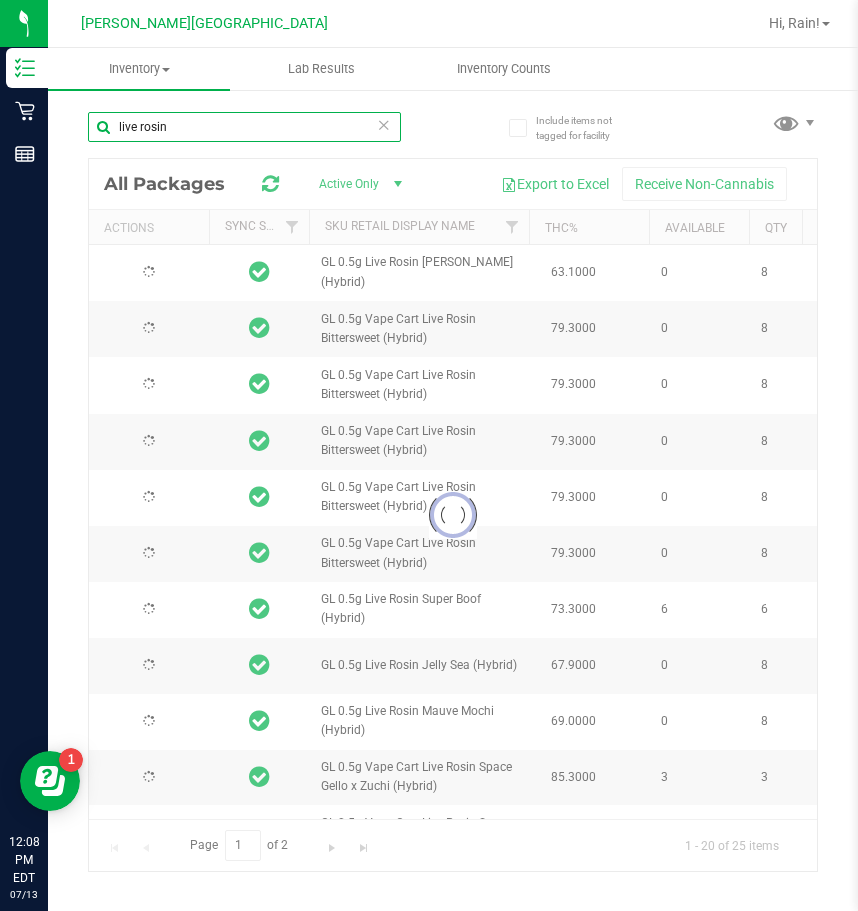 type on "[DATE]" 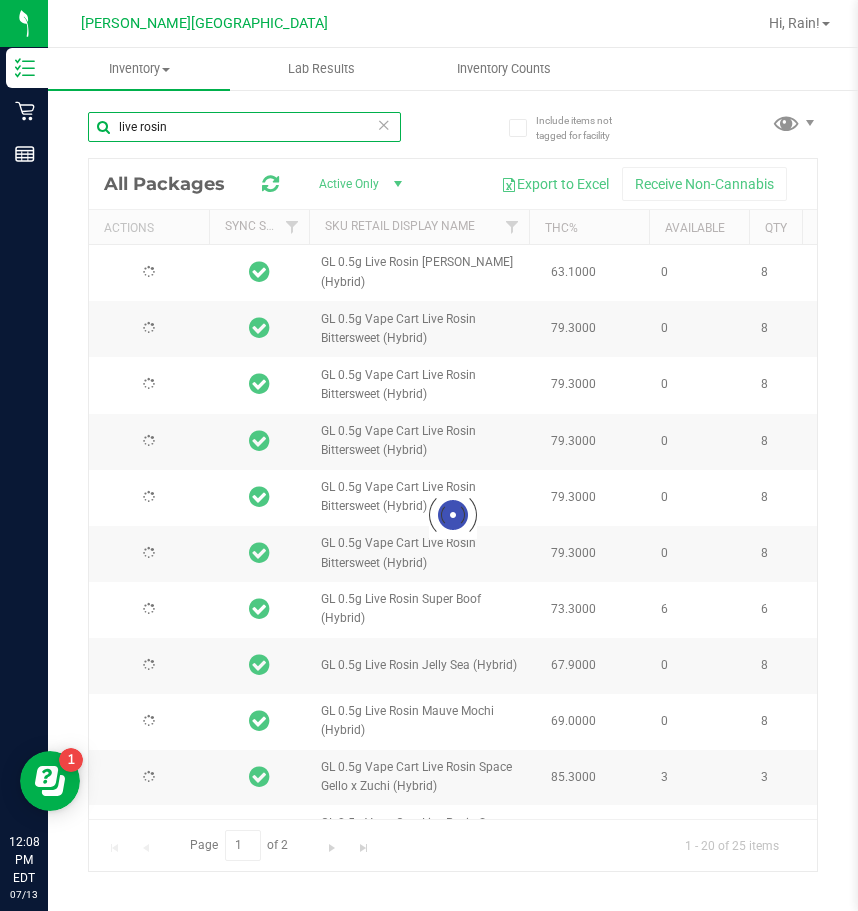type on "[DATE]" 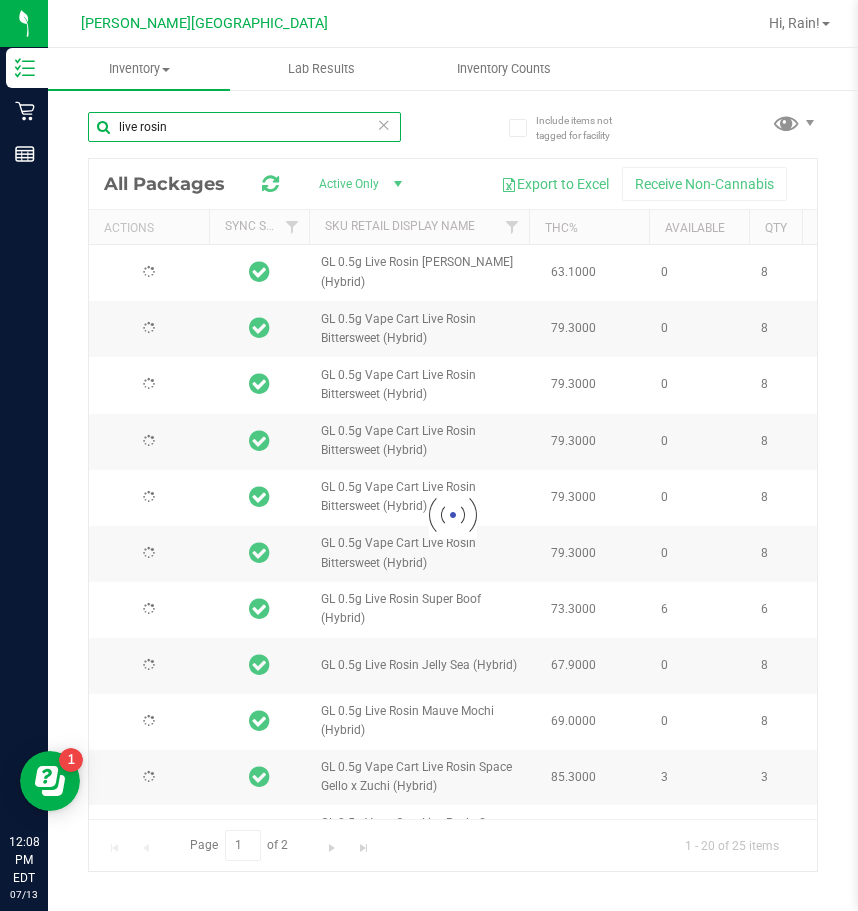 type on "[DATE]" 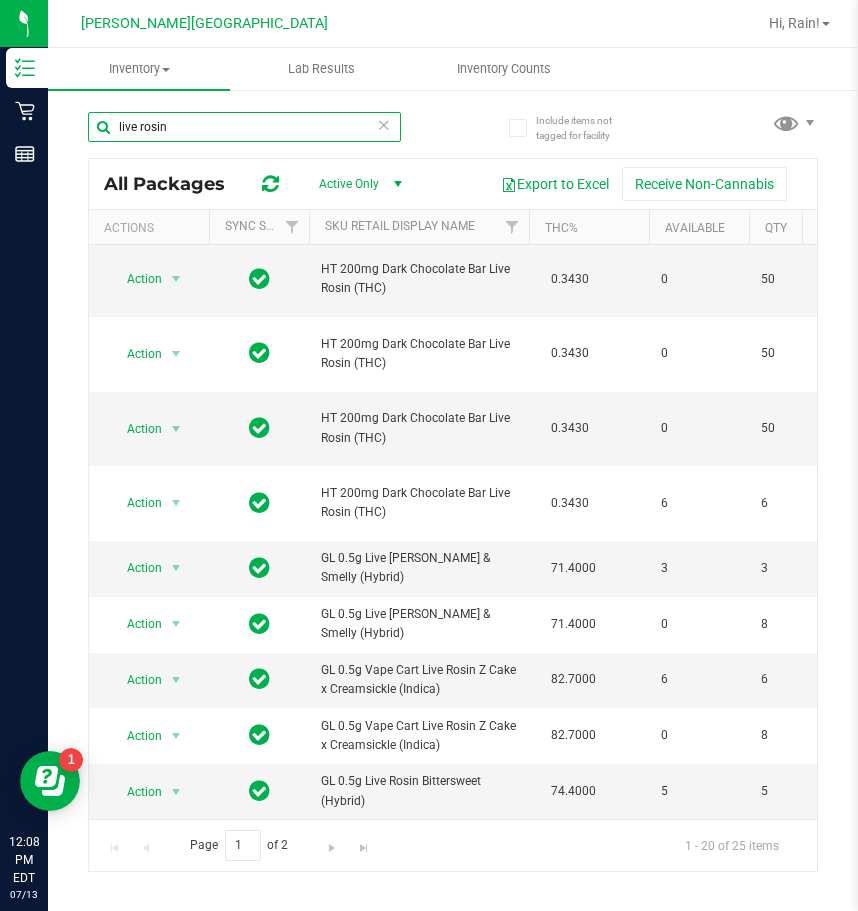 scroll, scrollTop: 634, scrollLeft: 0, axis: vertical 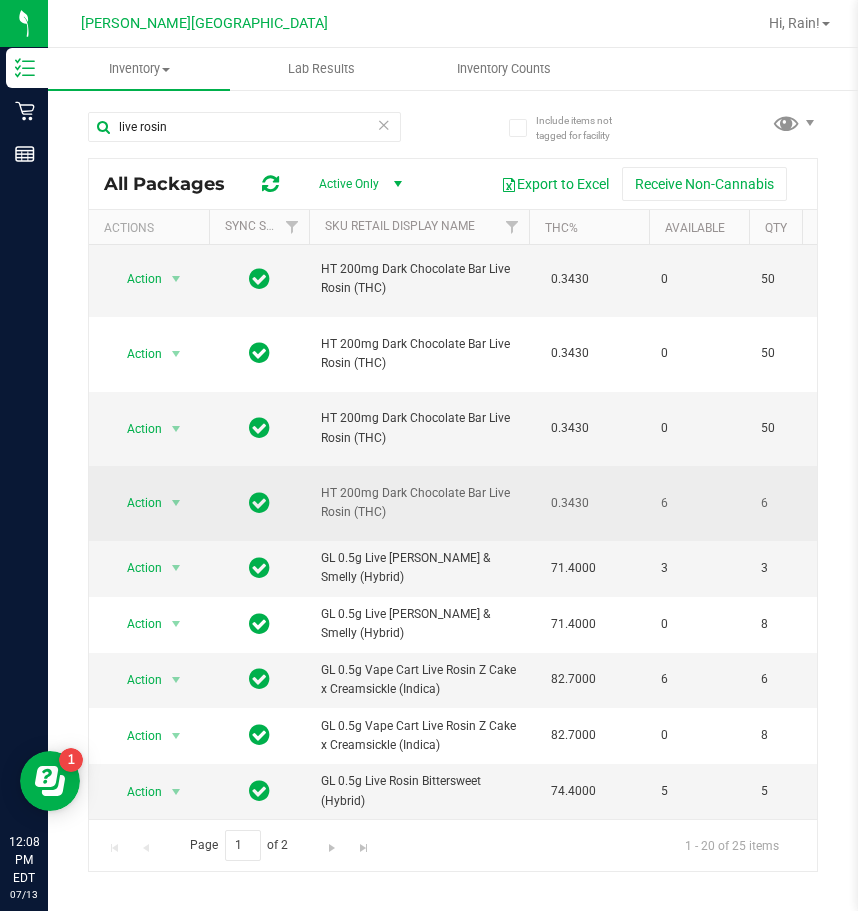 click on "6" at bounding box center [699, 503] 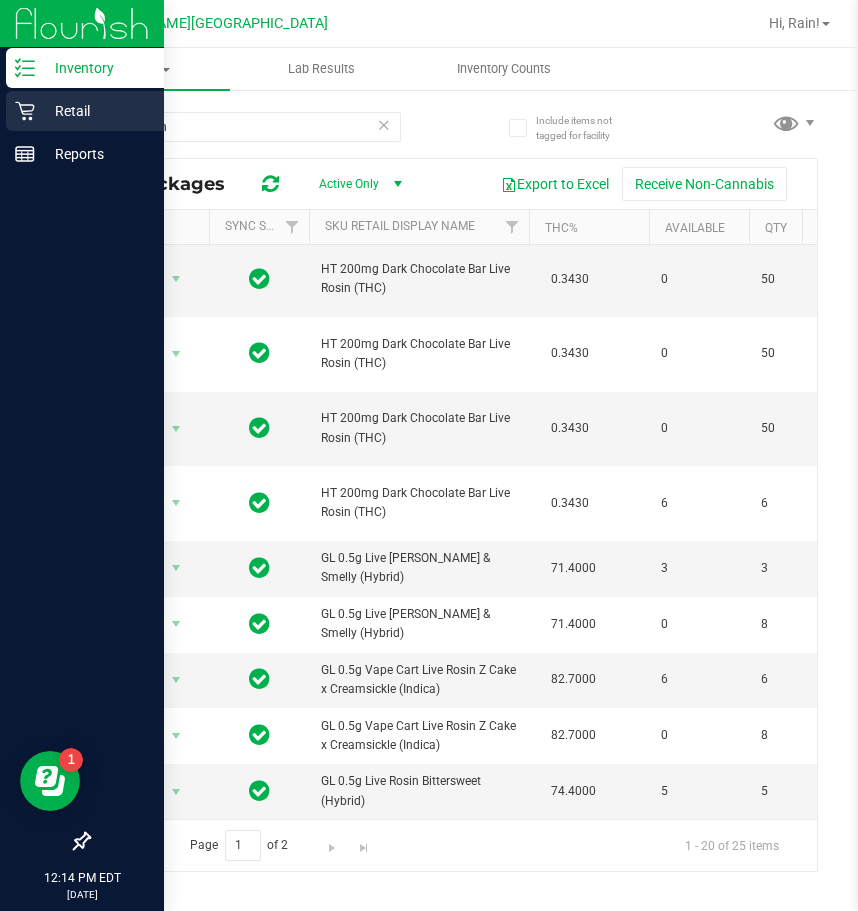 click on "Retail" at bounding box center [95, 111] 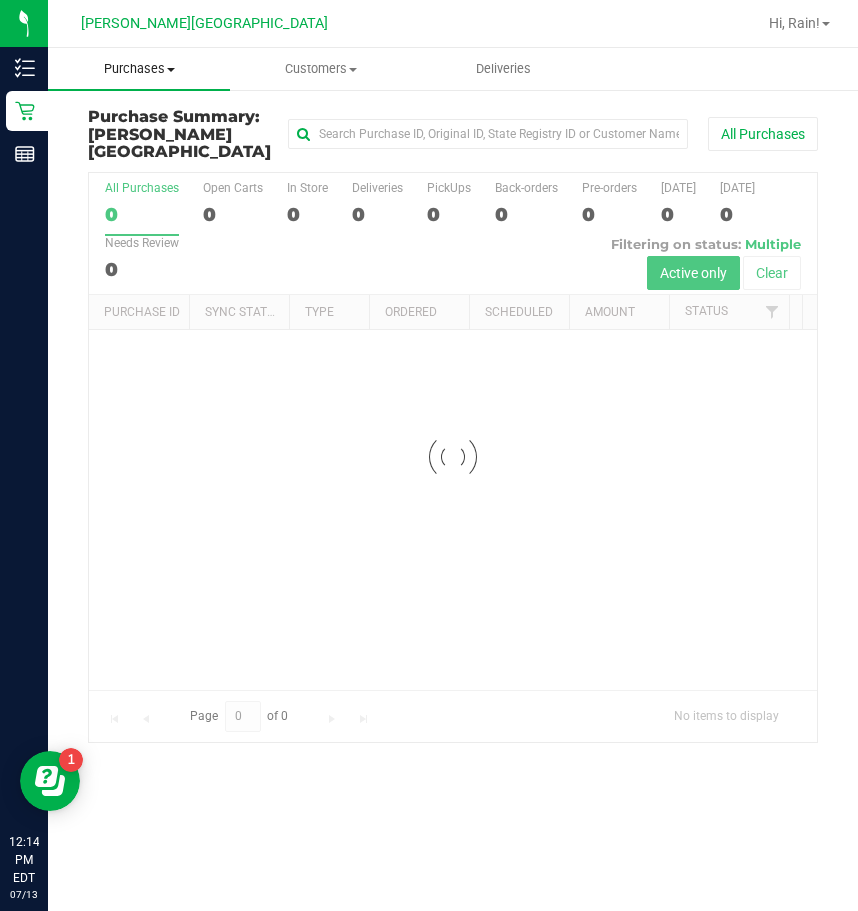 click on "Purchases" at bounding box center [139, 69] 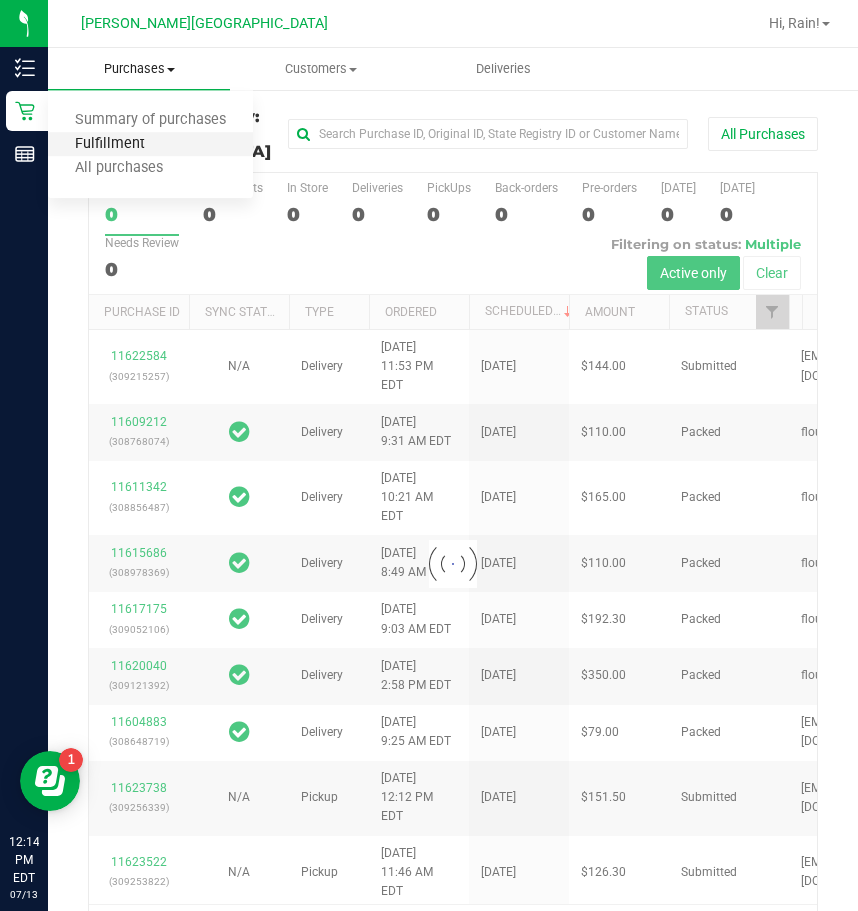 click on "Fulfillment" at bounding box center (110, 144) 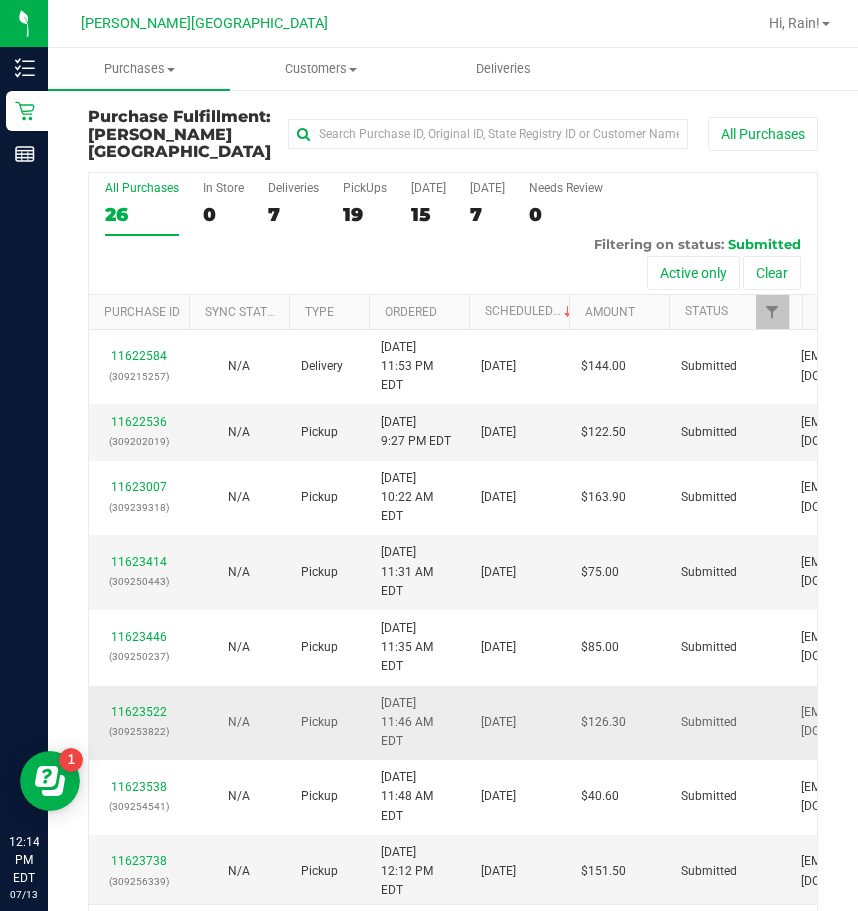 scroll, scrollTop: 48, scrollLeft: 0, axis: vertical 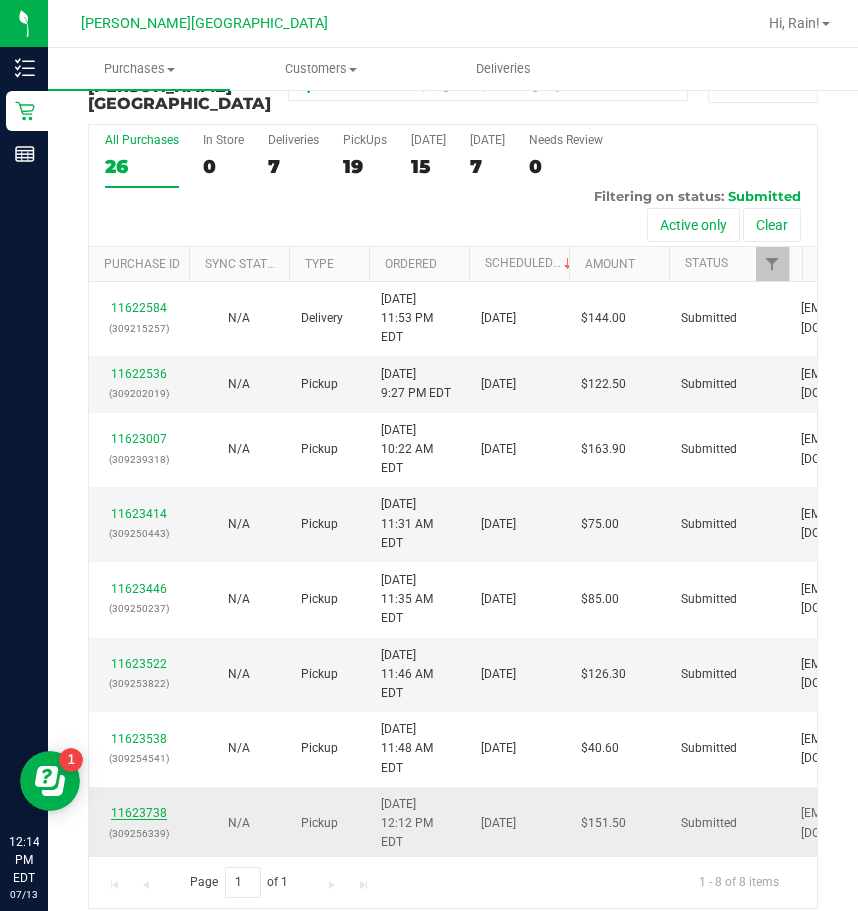 click on "11623738" at bounding box center (139, 813) 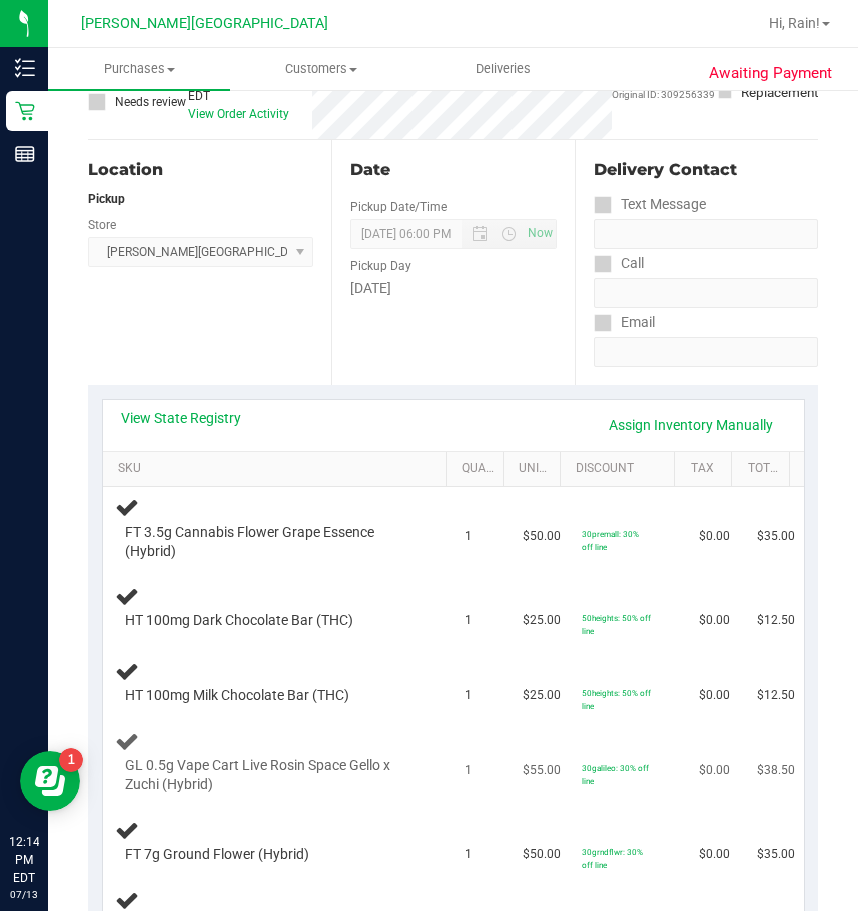 scroll, scrollTop: 0, scrollLeft: 0, axis: both 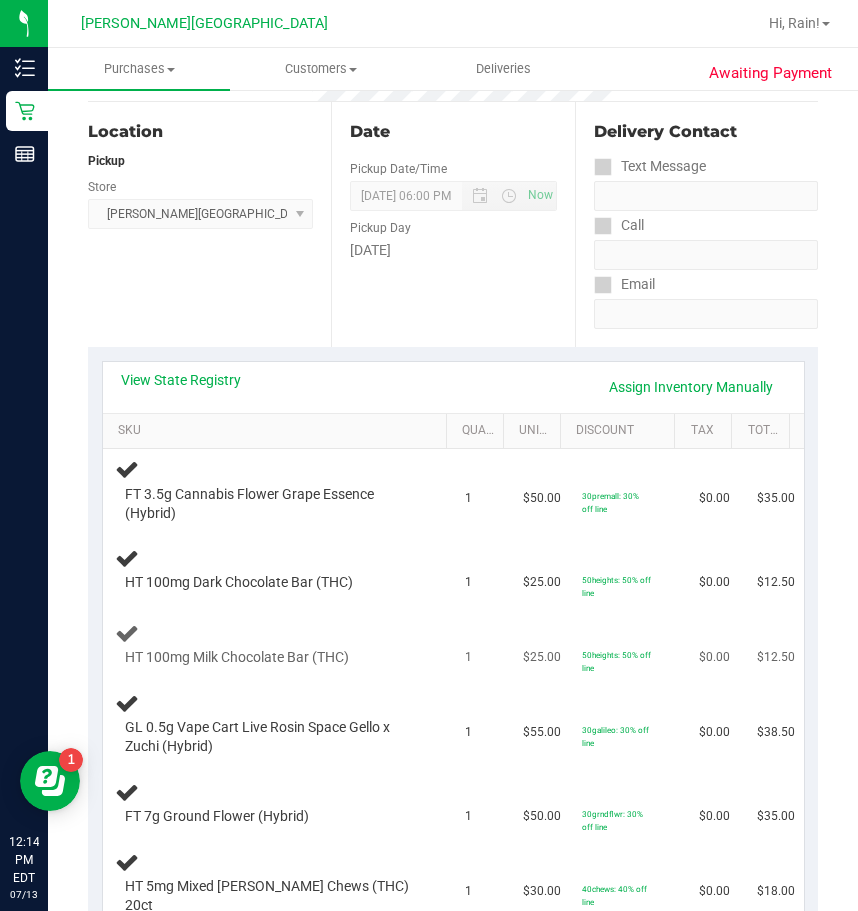 click on "HT 100mg Milk Chocolate Bar (THC)" at bounding box center [278, 645] 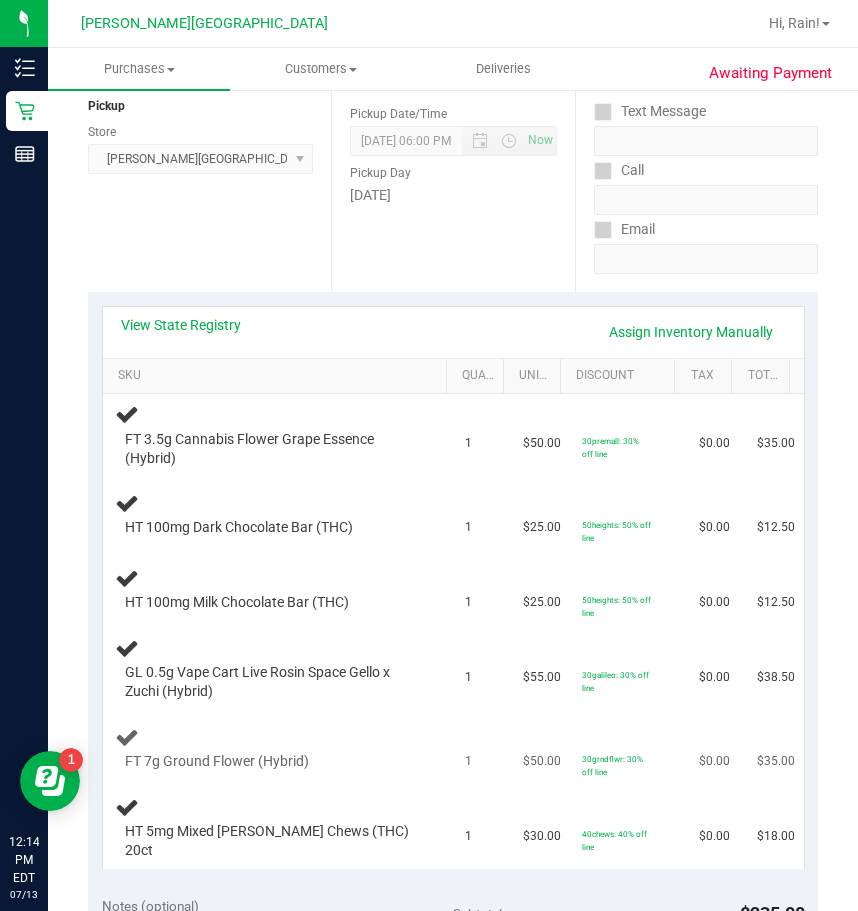 scroll, scrollTop: 300, scrollLeft: 0, axis: vertical 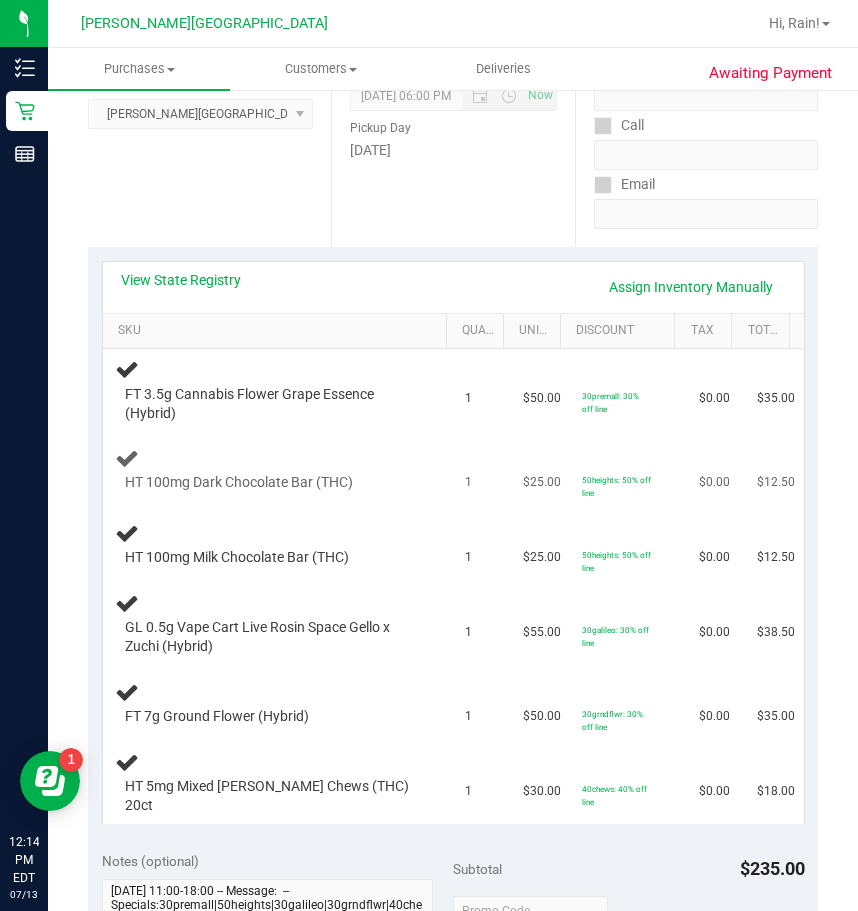 click on "$25.00" at bounding box center (540, 470) 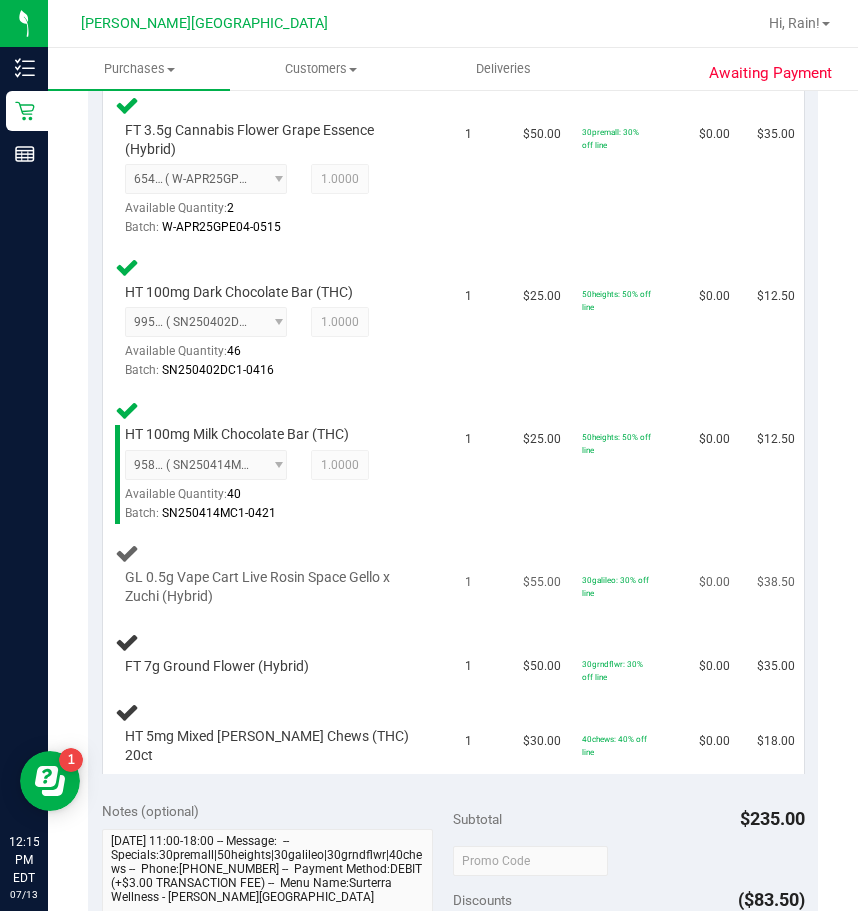 scroll, scrollTop: 600, scrollLeft: 0, axis: vertical 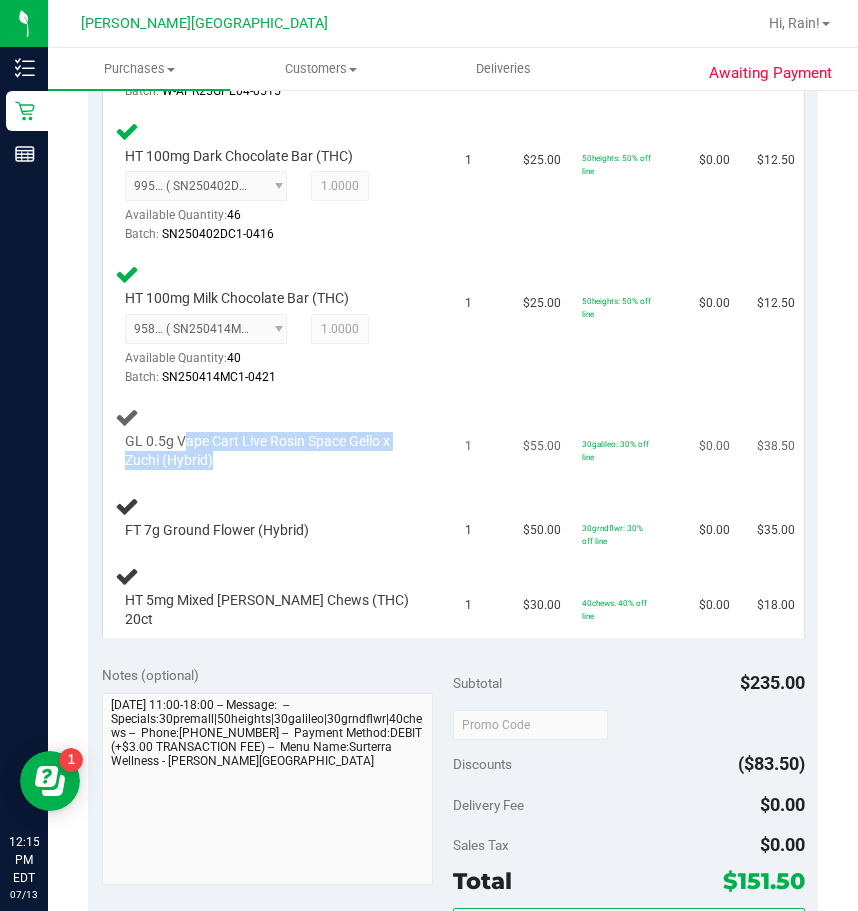drag, startPoint x: 259, startPoint y: 567, endPoint x: 182, endPoint y: 451, distance: 139.23003 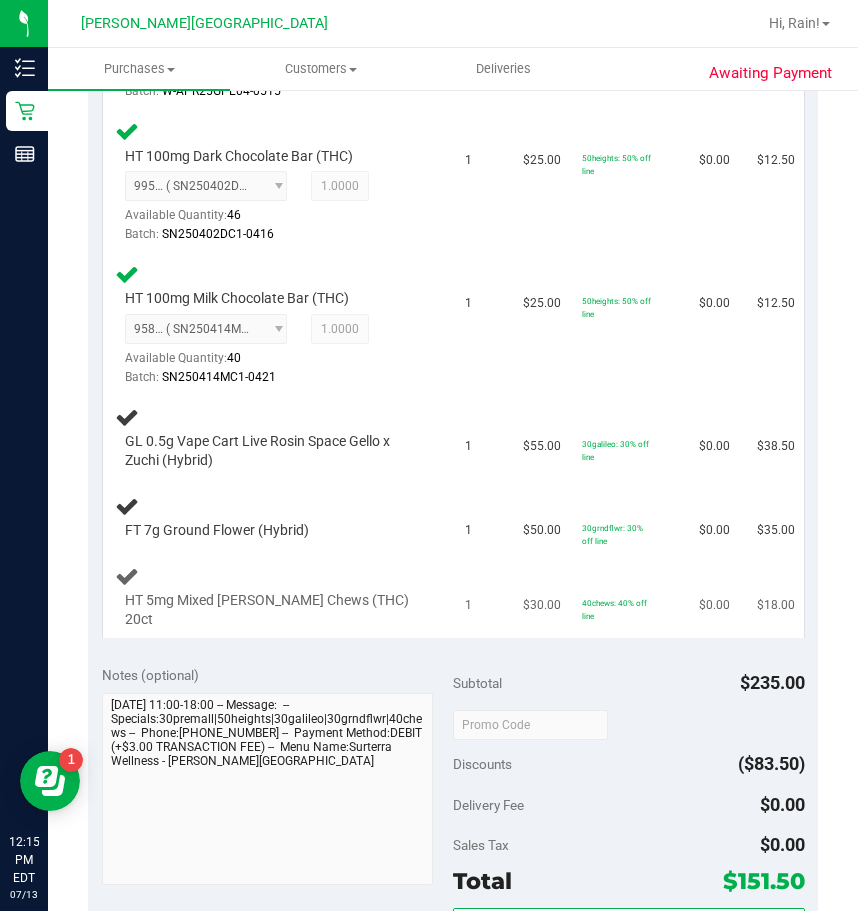 click on "HT 5mg Mixed [PERSON_NAME] Chews (THC) 20ct" at bounding box center [278, 597] 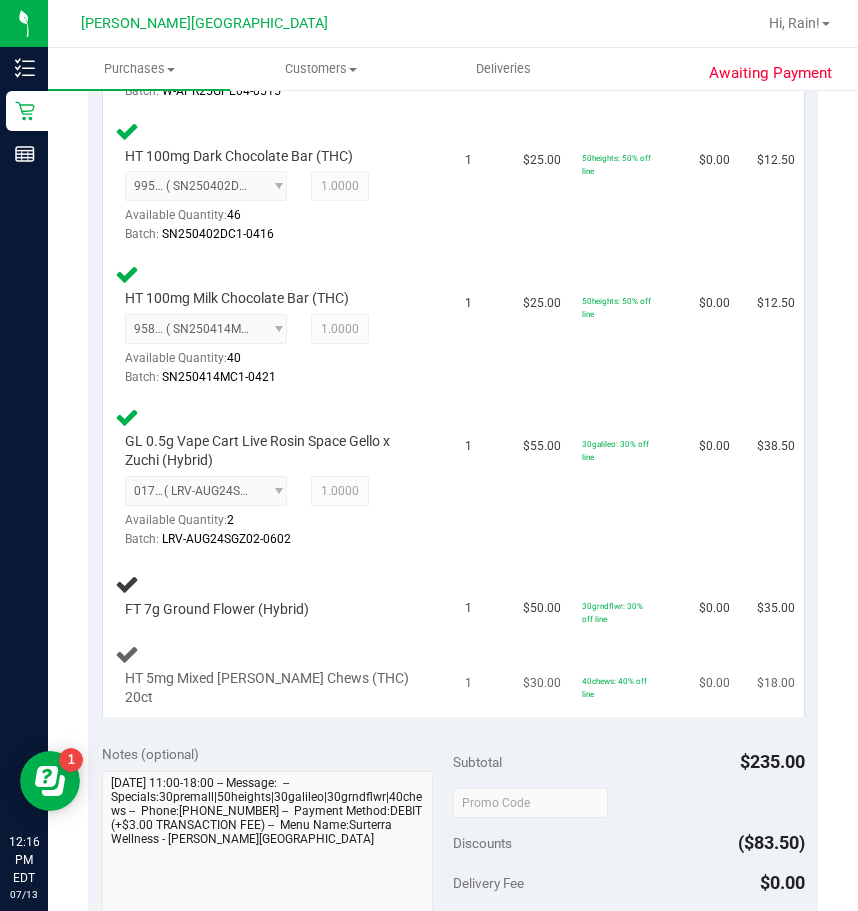 click on "FT 3.5g Cannabis Flower Grape Essence (Hybrid)
6542616855285892
(
W-APR25GPE04-0515 | orig: FLSRWGM-20250521-1057
)
6542616855285892
Available Quantity:  2
1.0000 1
Batch:  1" at bounding box center (453, 332) 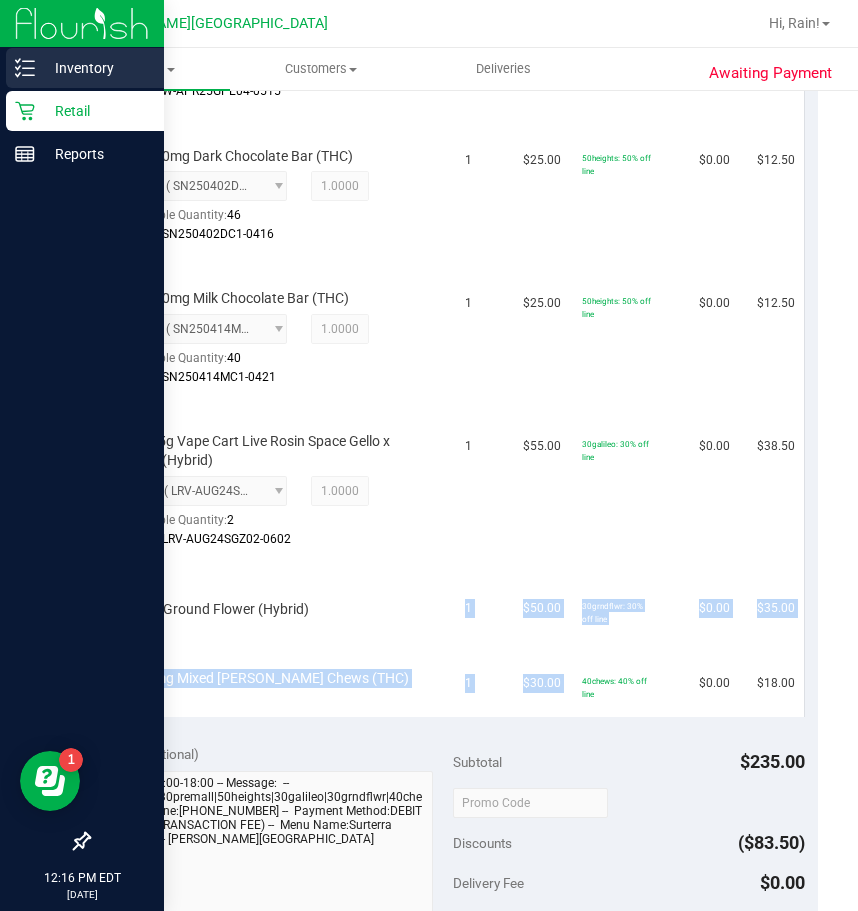 click on "Inventory" at bounding box center [95, 68] 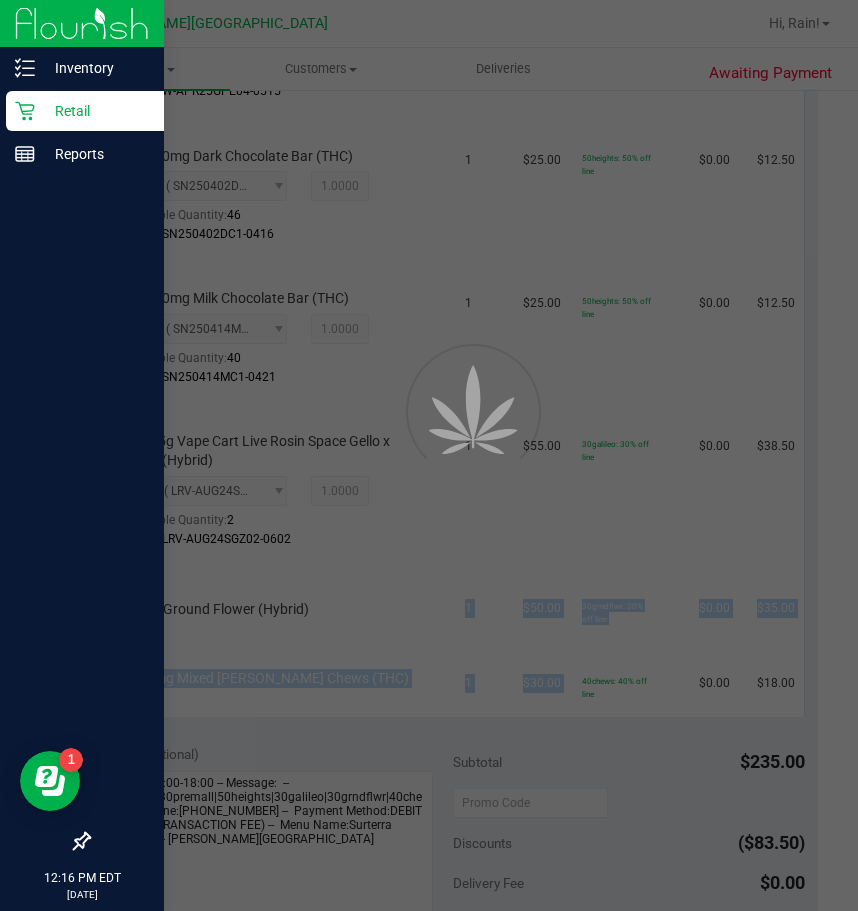 scroll, scrollTop: 0, scrollLeft: 0, axis: both 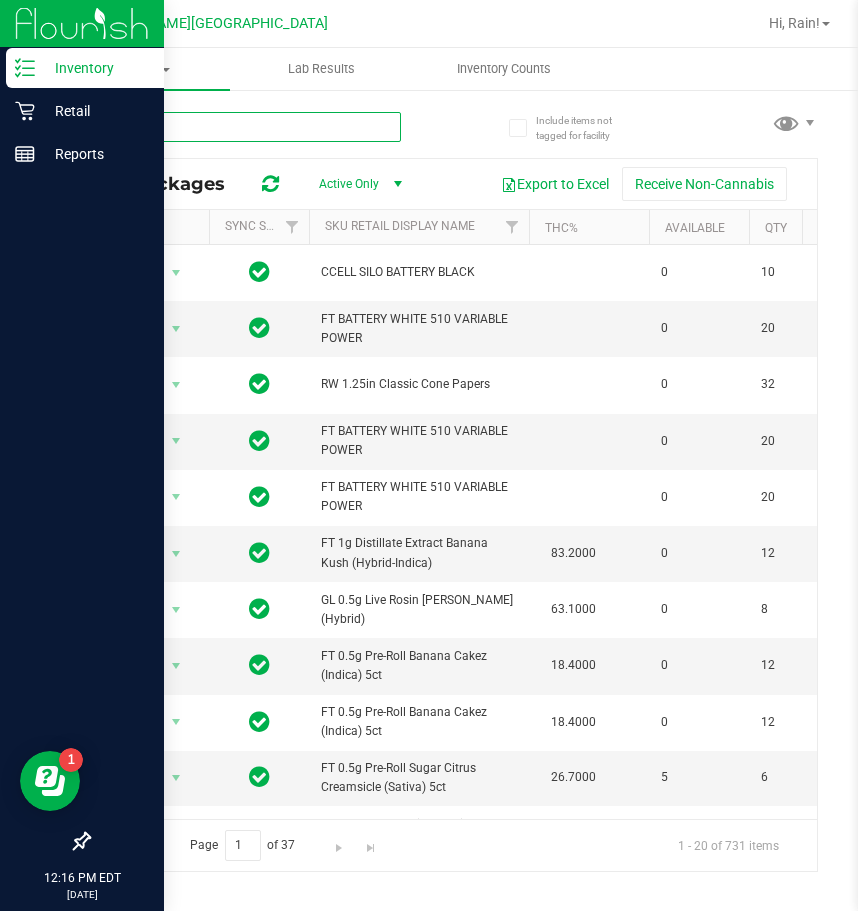 click at bounding box center [244, 127] 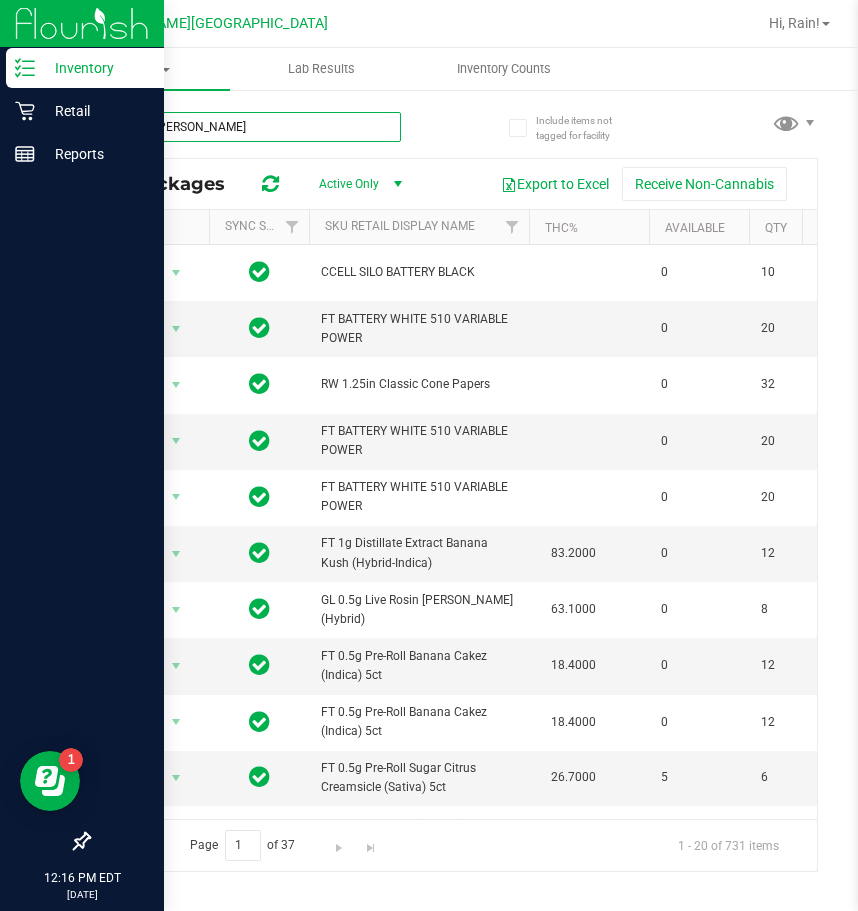 type on "mixed [PERSON_NAME]" 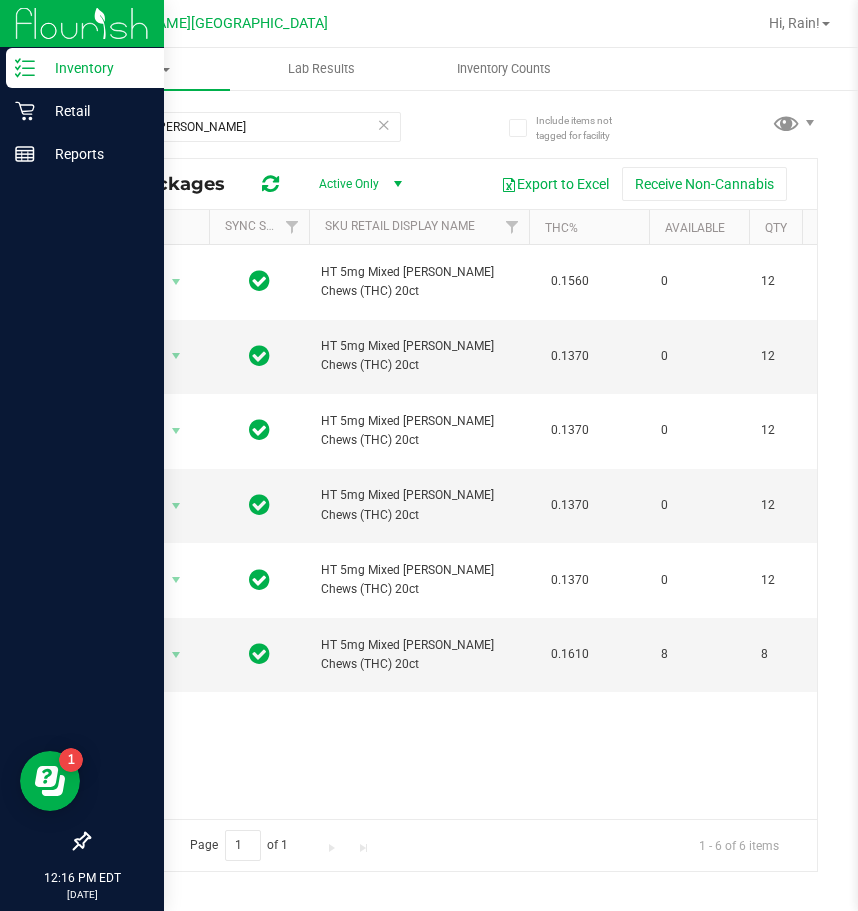 click on "Action Action Global inventory Package audit log Print package label Print product labels
HT 5mg Mixed [PERSON_NAME] Chews (THC) 20ct
0.1560
0
12
0783847139453088
FLSRWGM-20250603-2008
SN250512CM2-0529
[DATE]
Now
[DATE] 12:43:20 EDT
Now
00001129
Pantry" at bounding box center [453, 532] 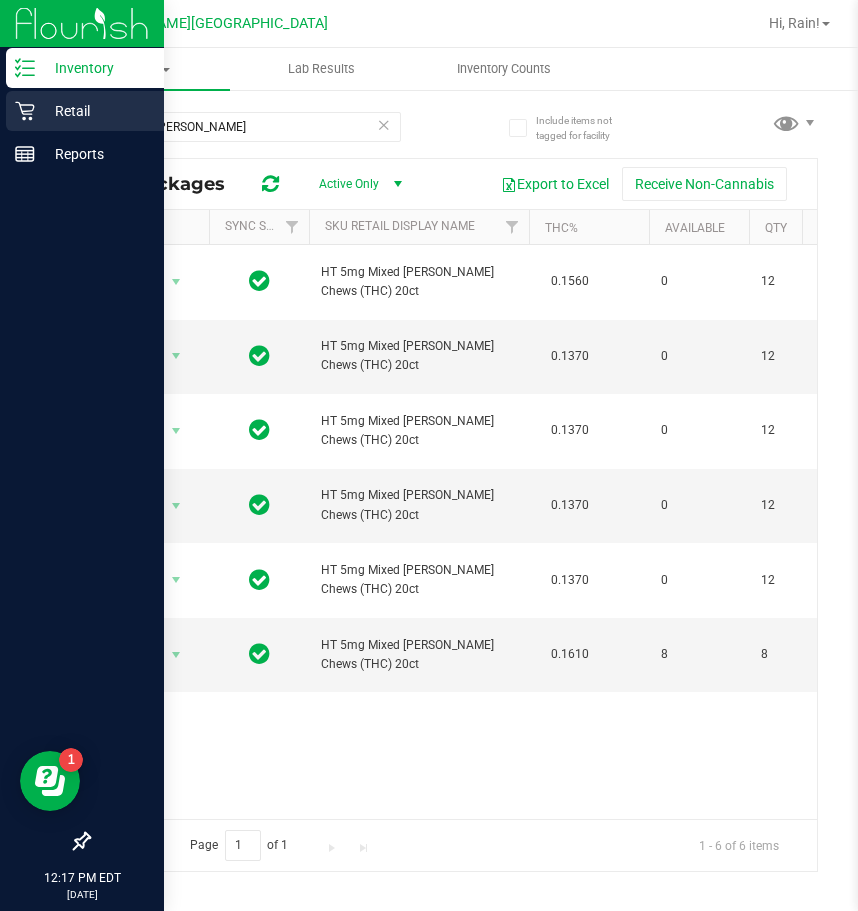 click on "Retail" at bounding box center (95, 111) 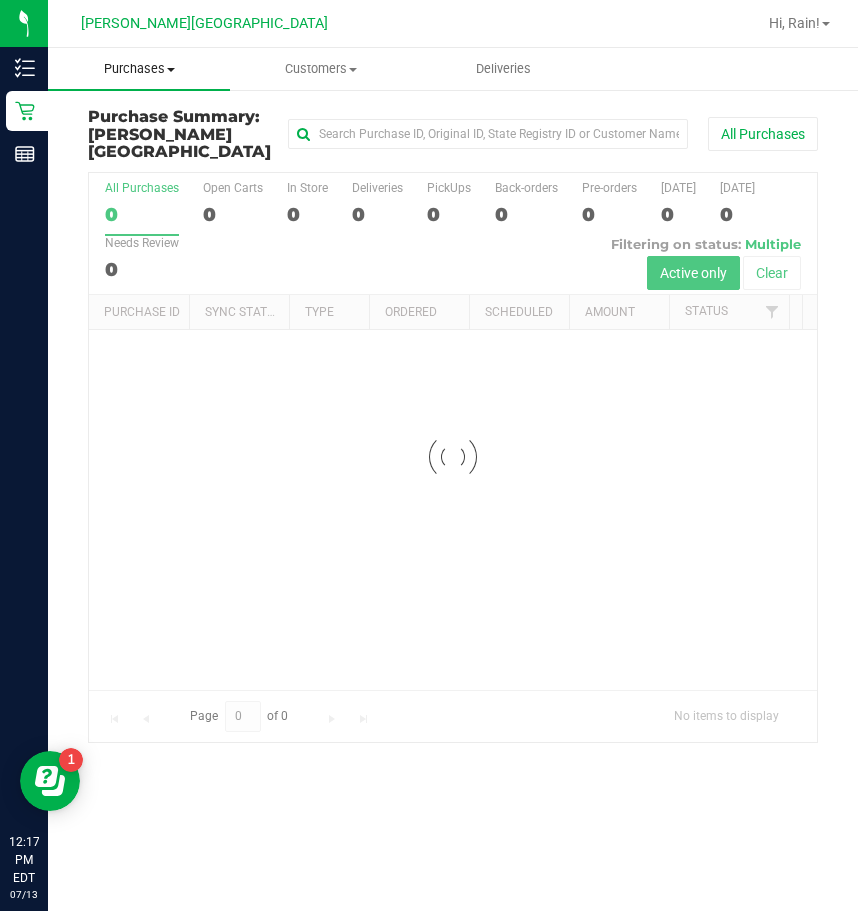 click on "Purchases
Summary of purchases
Fulfillment
All purchases" at bounding box center [139, 69] 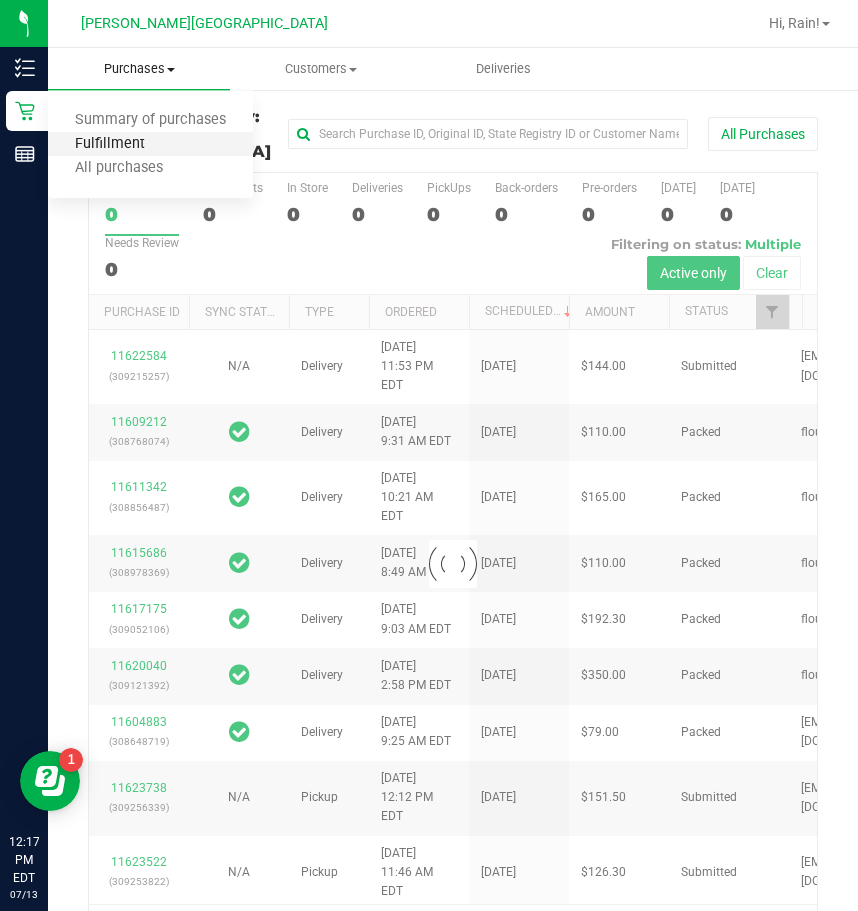 click on "Fulfillment" at bounding box center (110, 144) 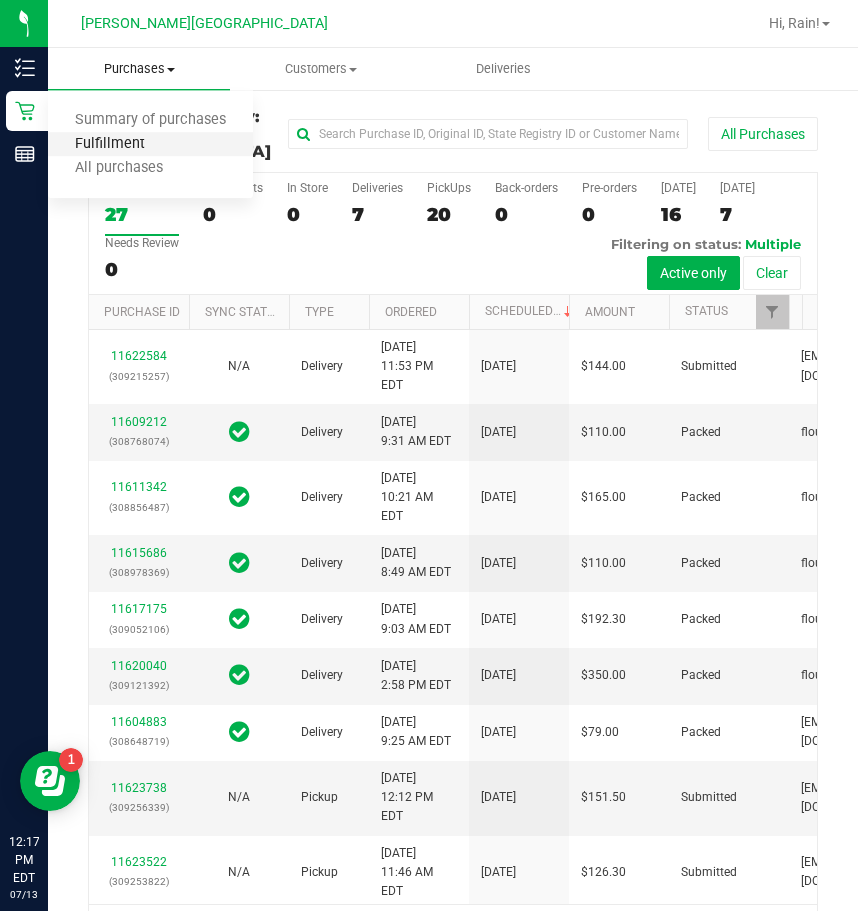 click on "Fulfillment" at bounding box center [110, 144] 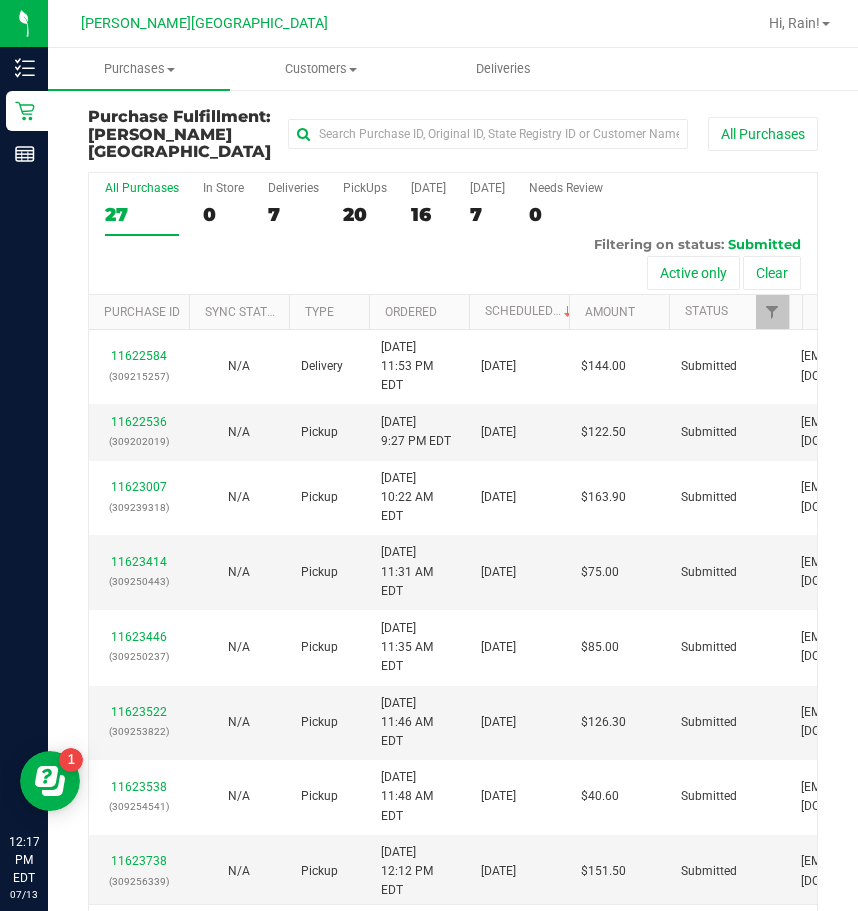 click on "11623747" at bounding box center [139, 936] 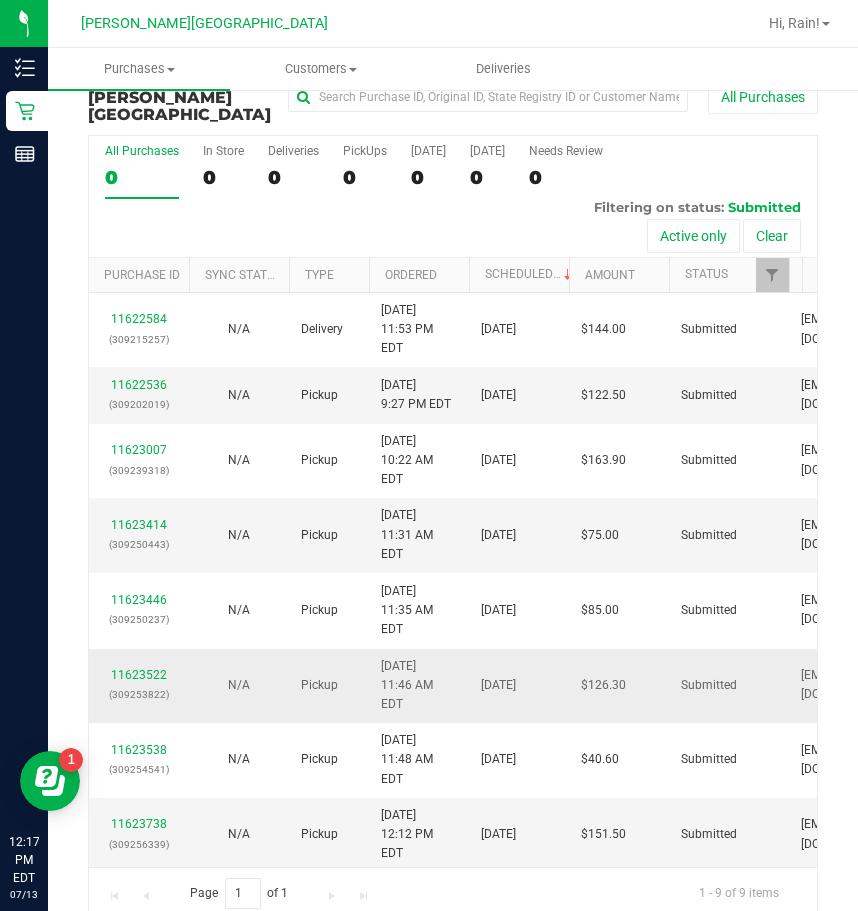 scroll, scrollTop: 48, scrollLeft: 0, axis: vertical 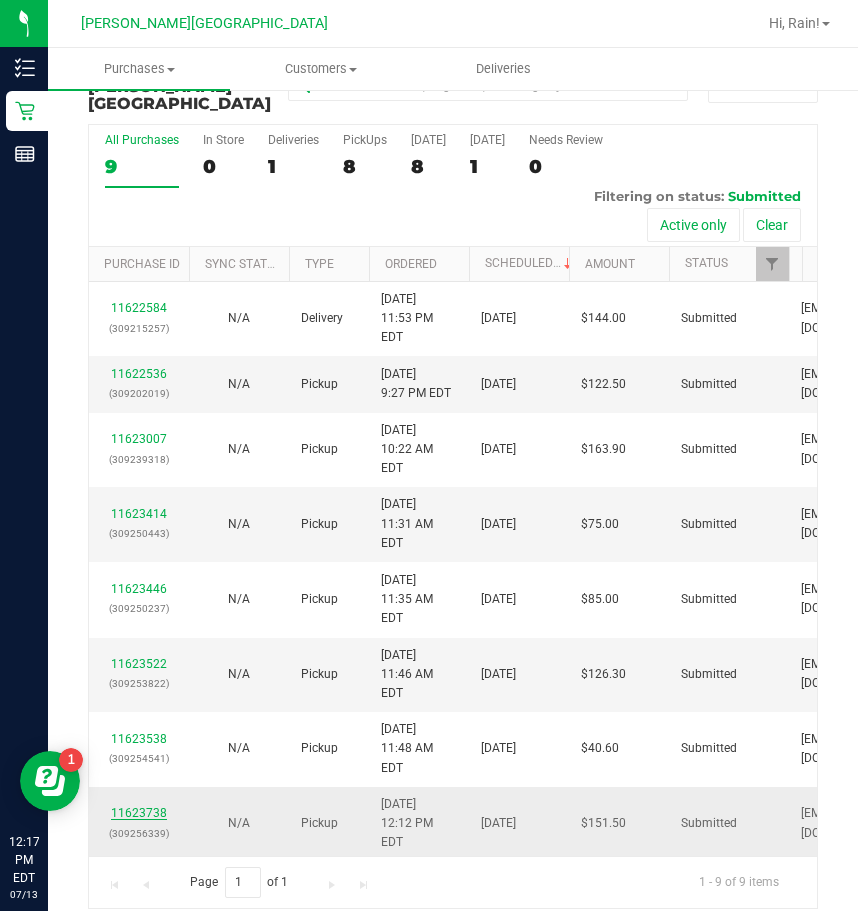 click on "11623738
(309256339)" at bounding box center [139, 823] 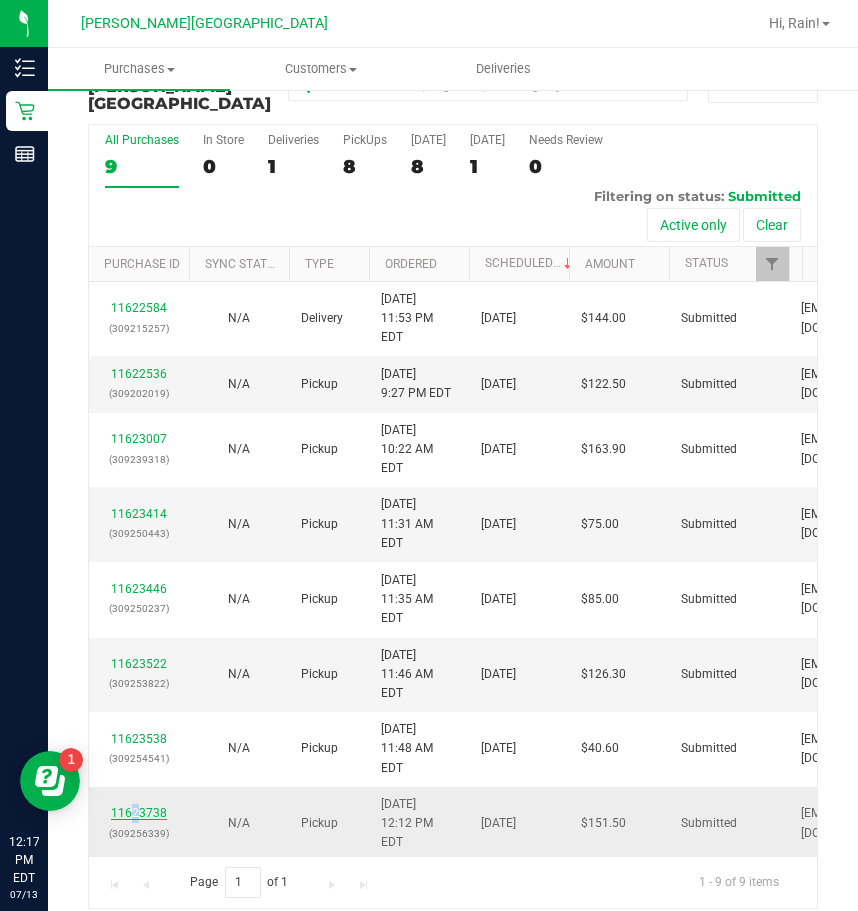 click on "11623738" at bounding box center [139, 813] 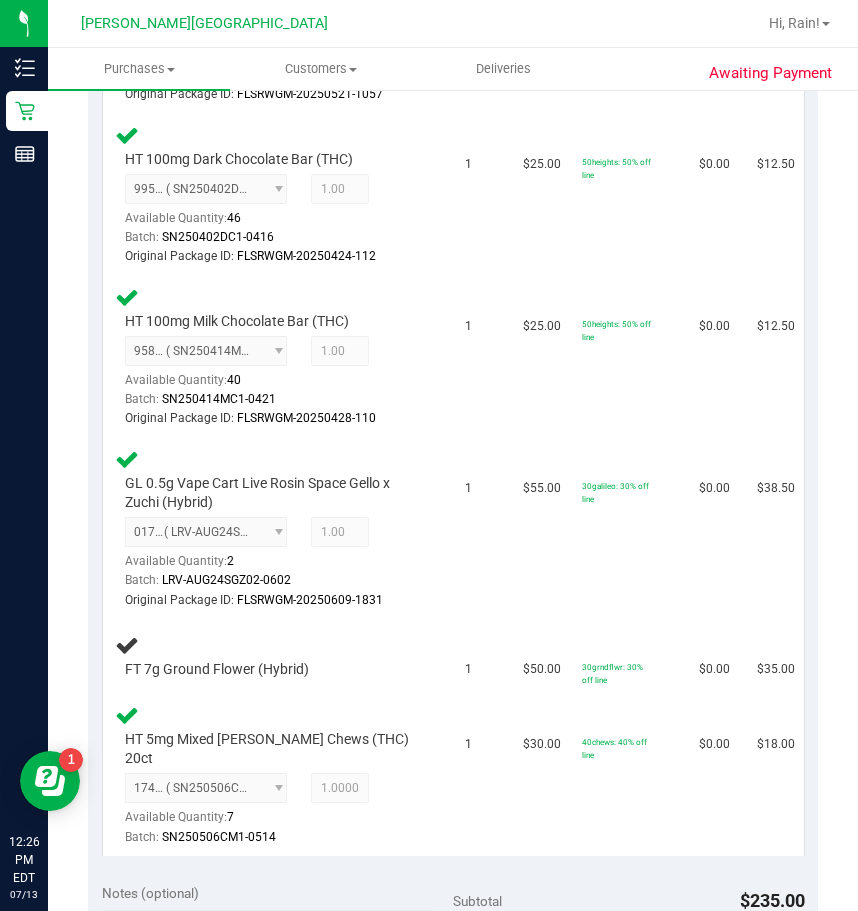 scroll, scrollTop: 900, scrollLeft: 0, axis: vertical 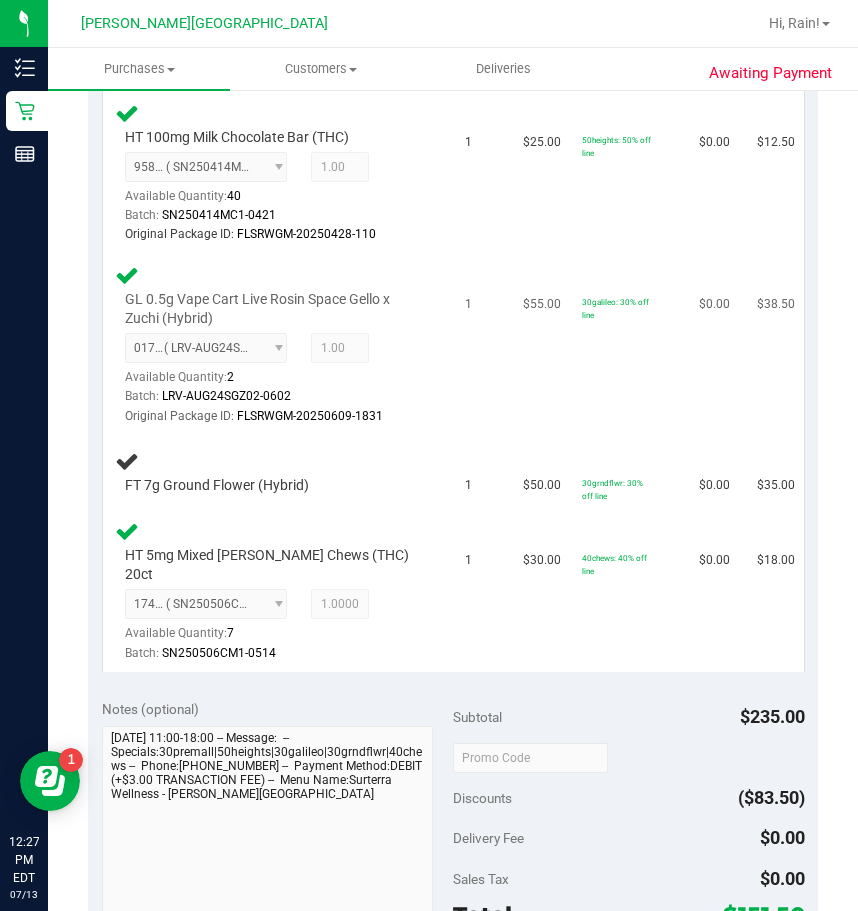 click on "30galileo:
30%
off
line" at bounding box center [628, 345] 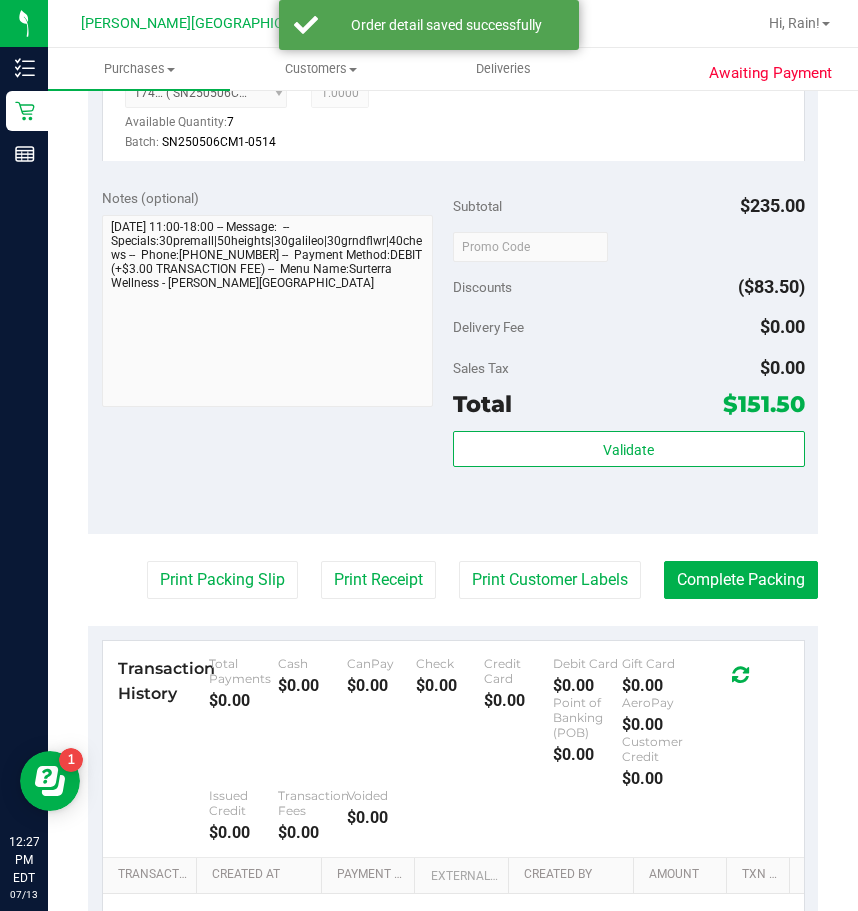 scroll, scrollTop: 1500, scrollLeft: 0, axis: vertical 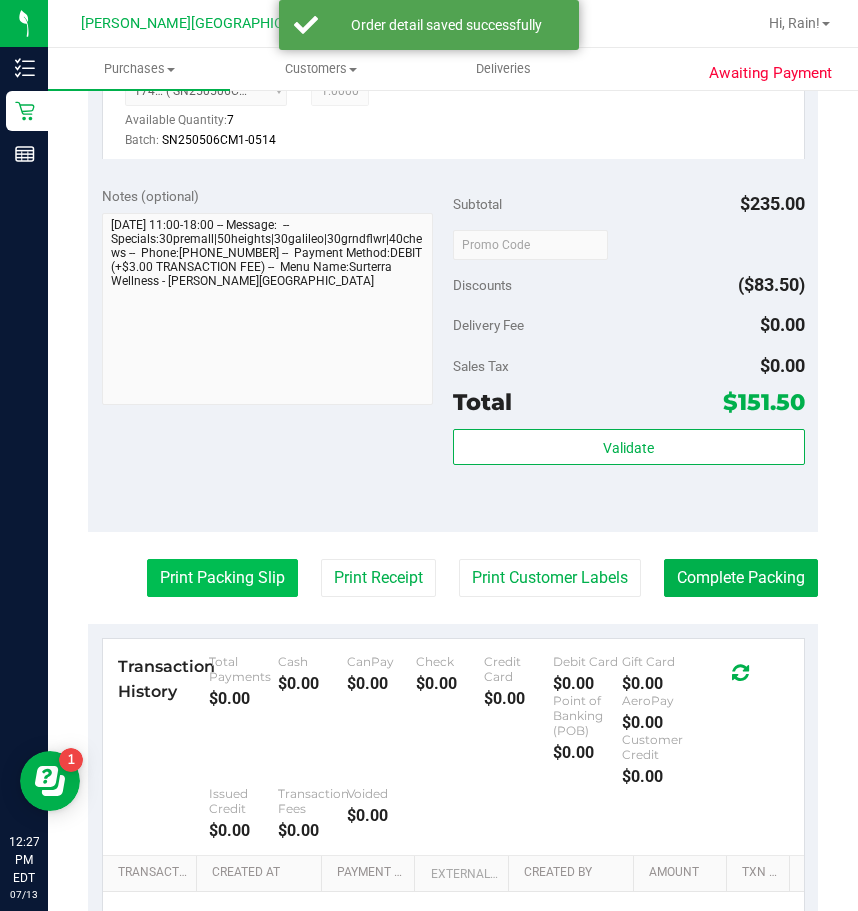 click on "Print Packing Slip" at bounding box center [222, 578] 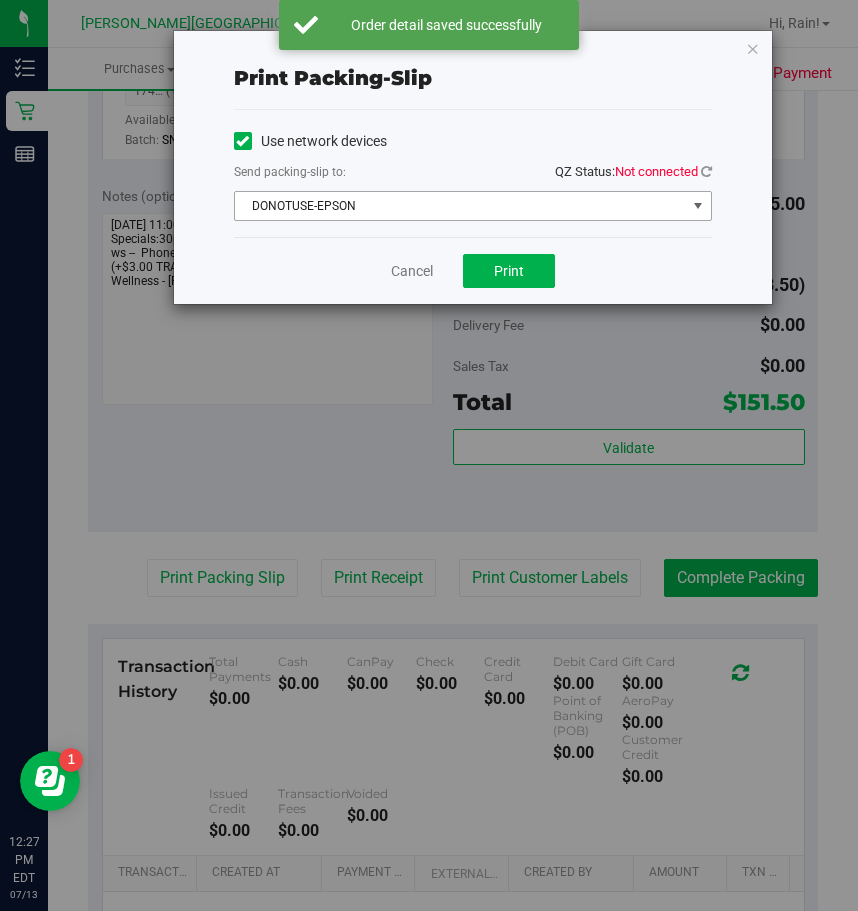 click on "DONOTUSE-EPSON" at bounding box center [460, 206] 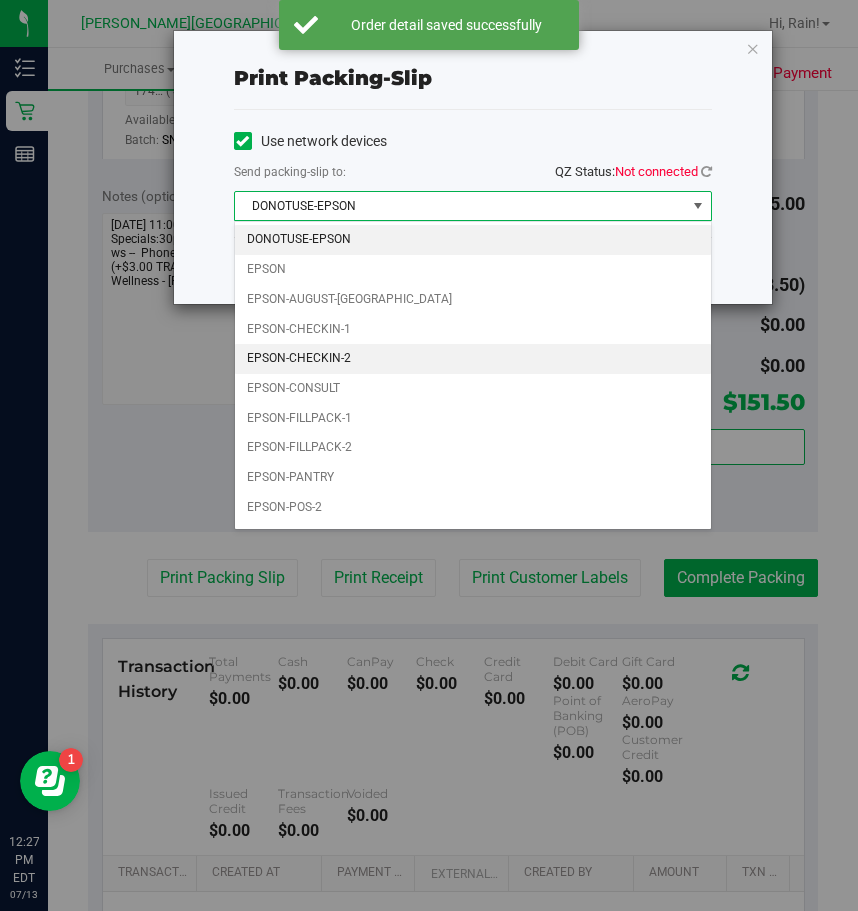 scroll, scrollTop: 57, scrollLeft: 0, axis: vertical 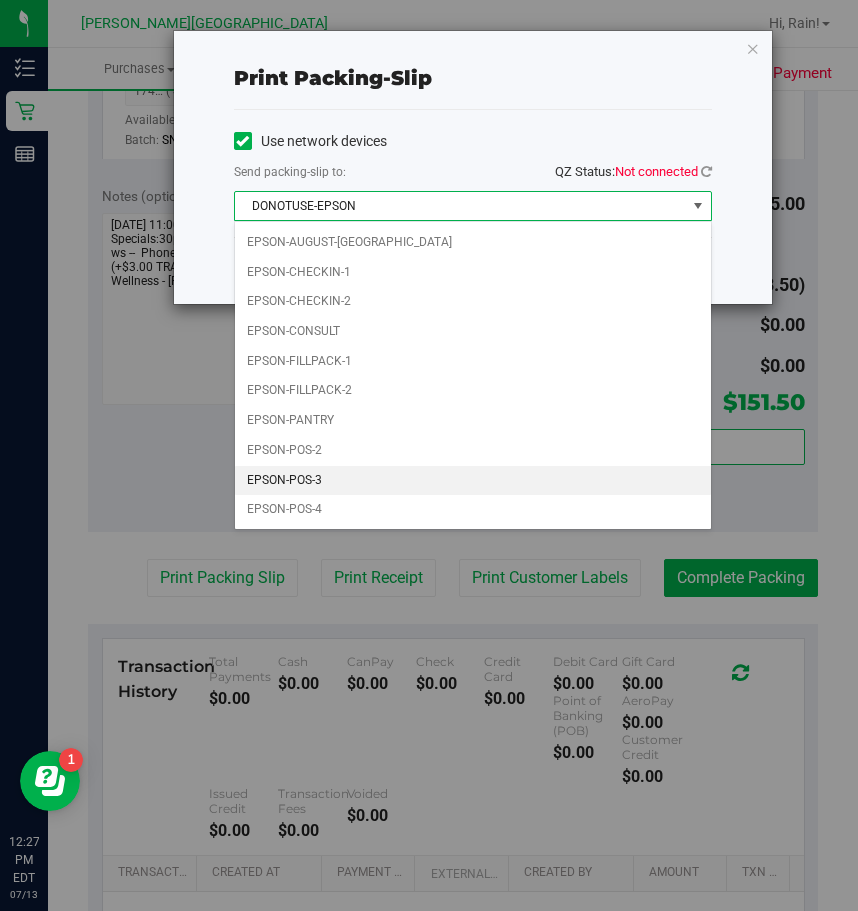 click on "EPSON-POS-3" at bounding box center (473, 481) 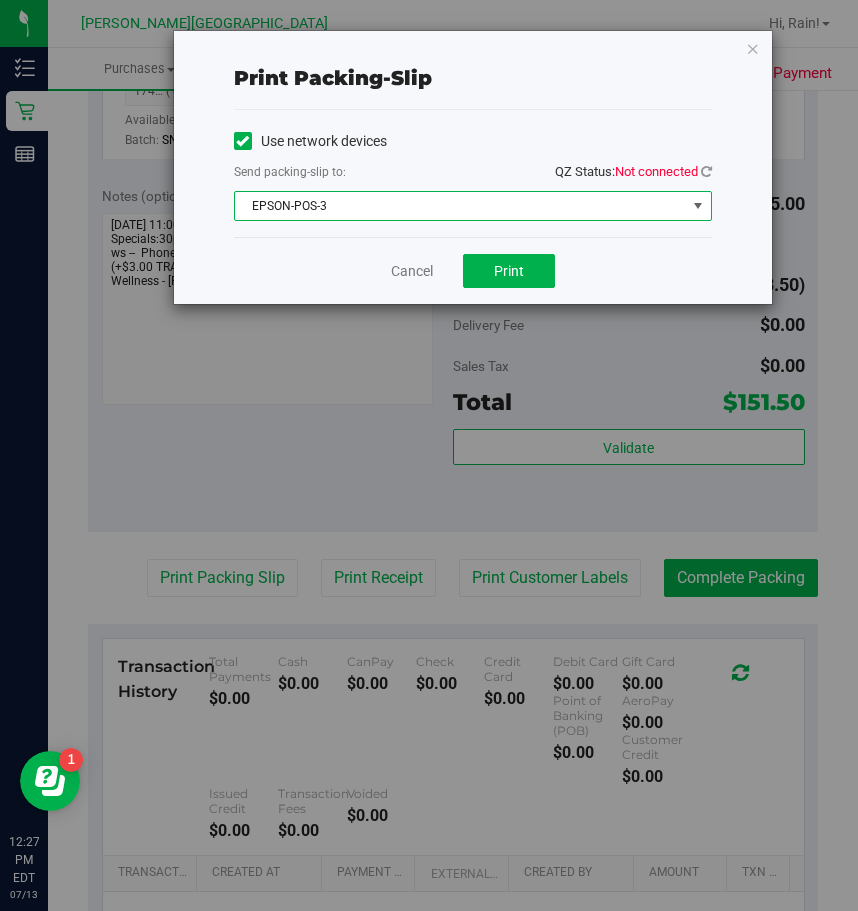 click on "Print packing-slip" at bounding box center (473, 78) 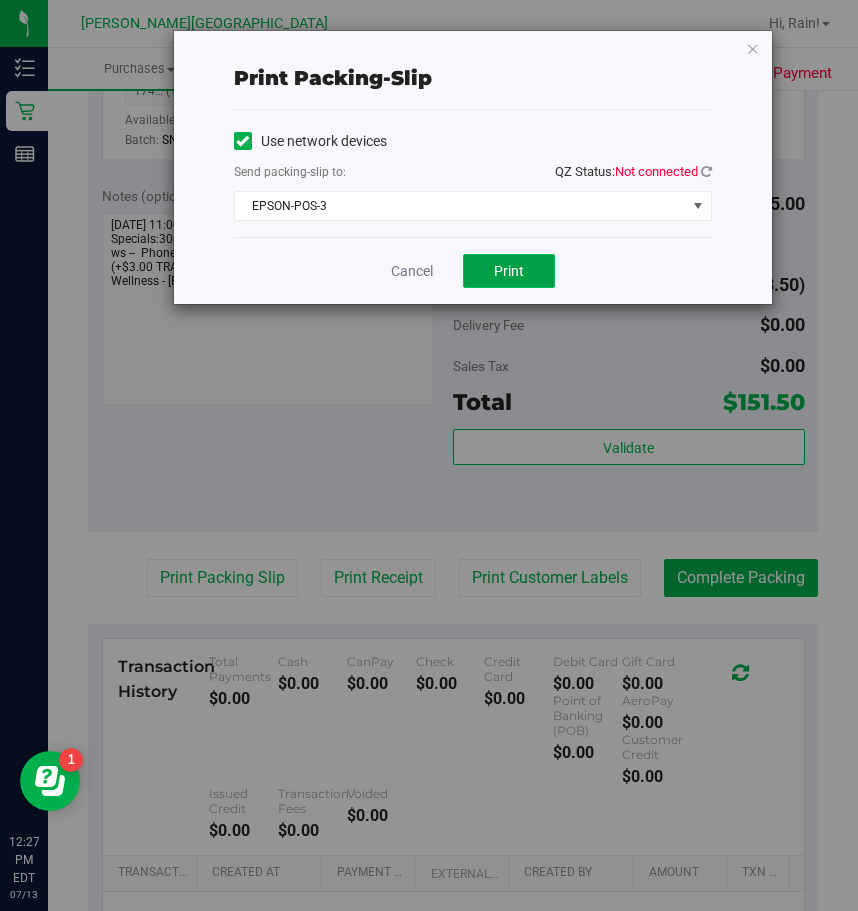 click on "Print" at bounding box center (509, 271) 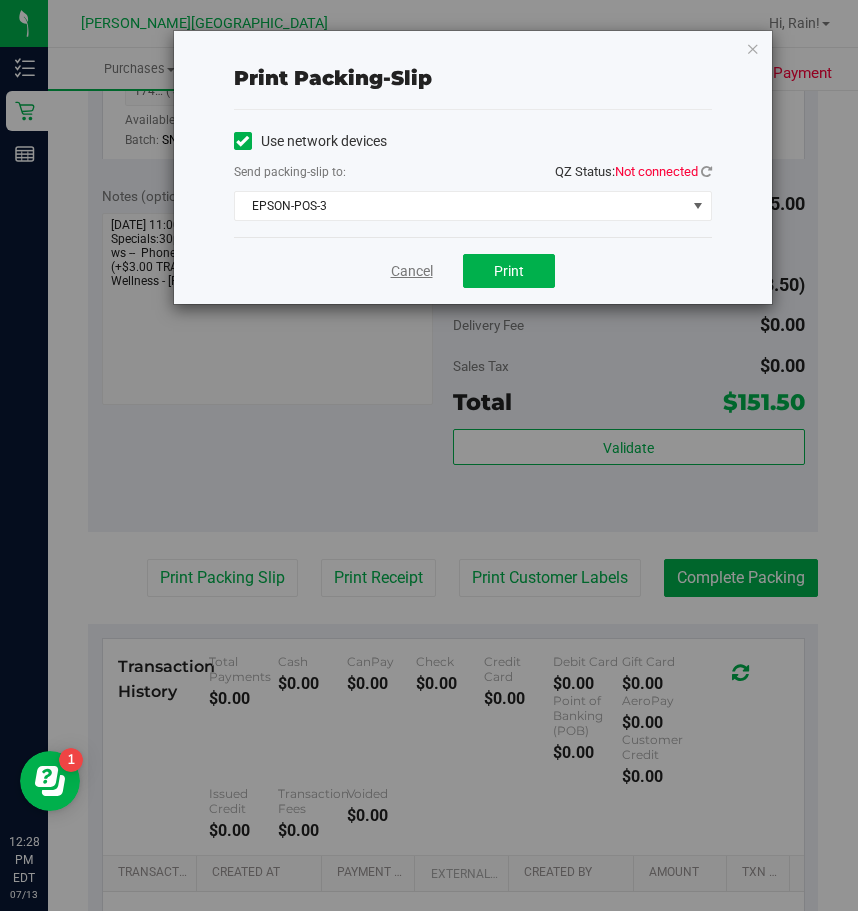 click on "Cancel" at bounding box center [412, 271] 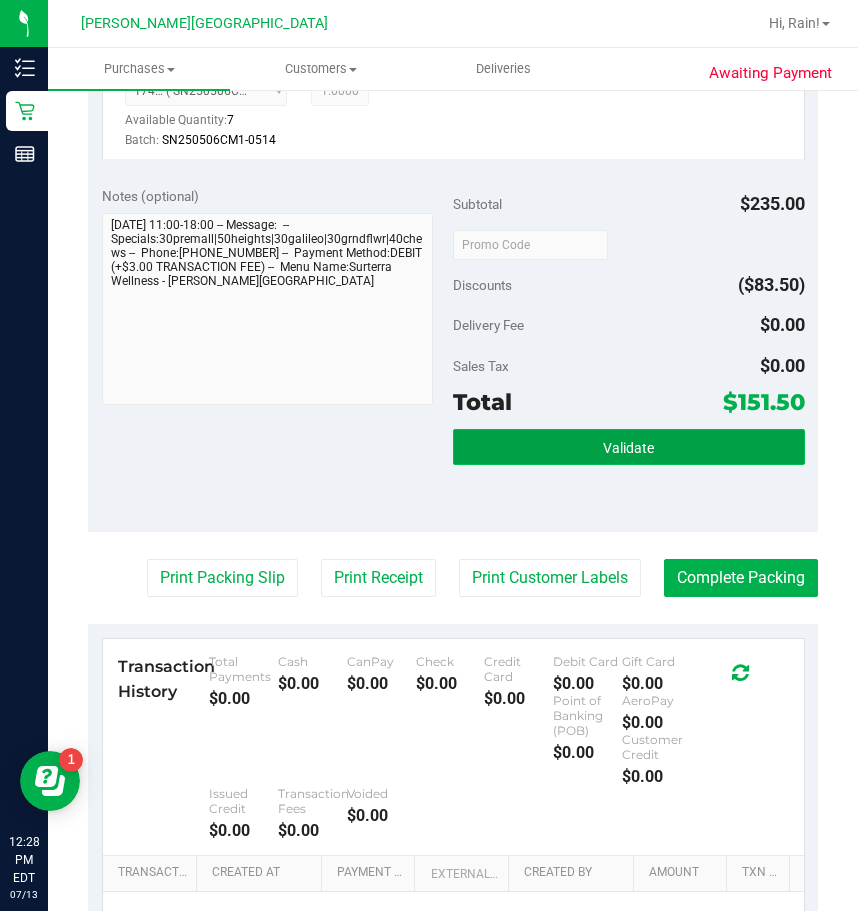 click on "Validate" at bounding box center (629, 447) 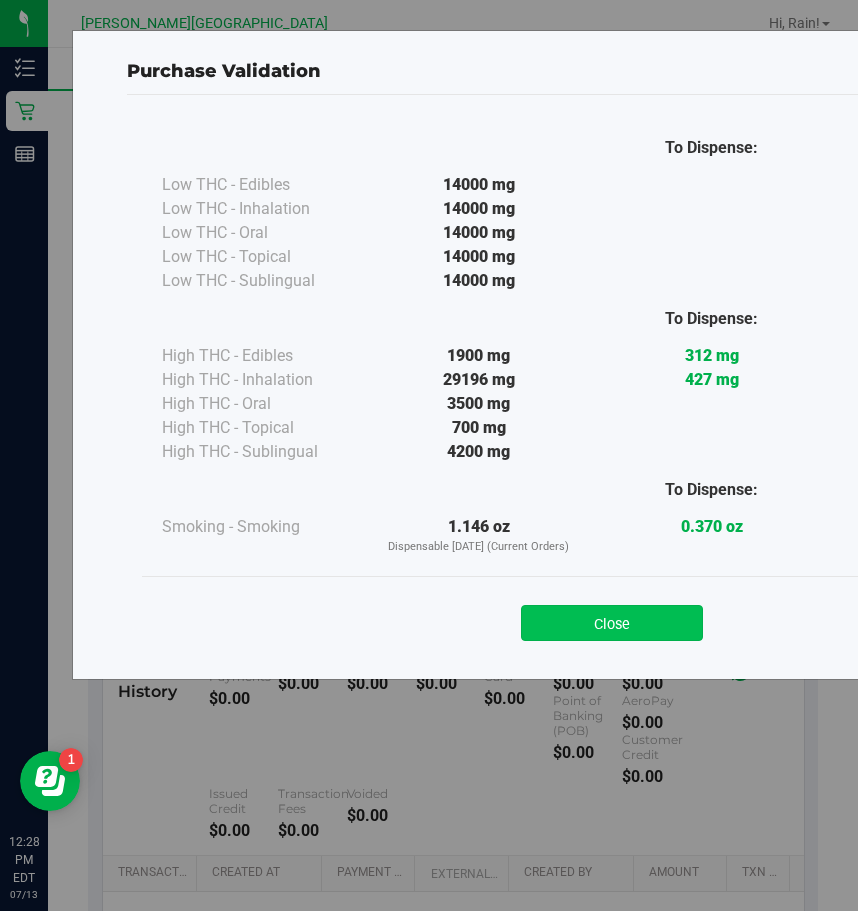 click on "Close" at bounding box center (612, 623) 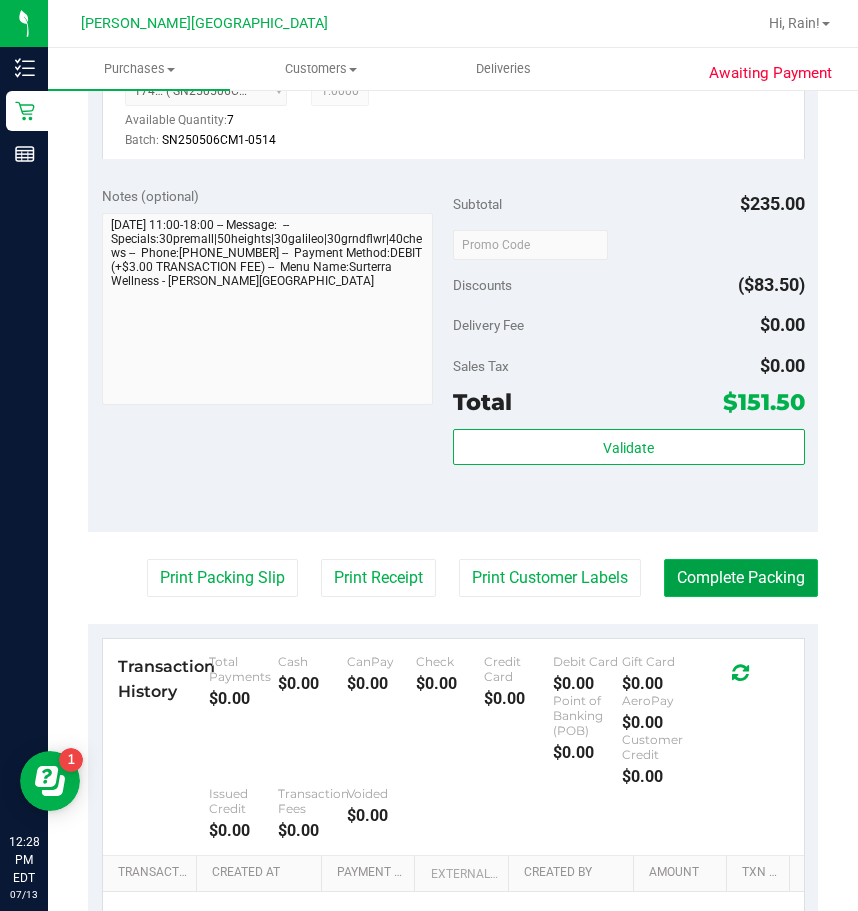 click on "Complete Packing" at bounding box center (741, 578) 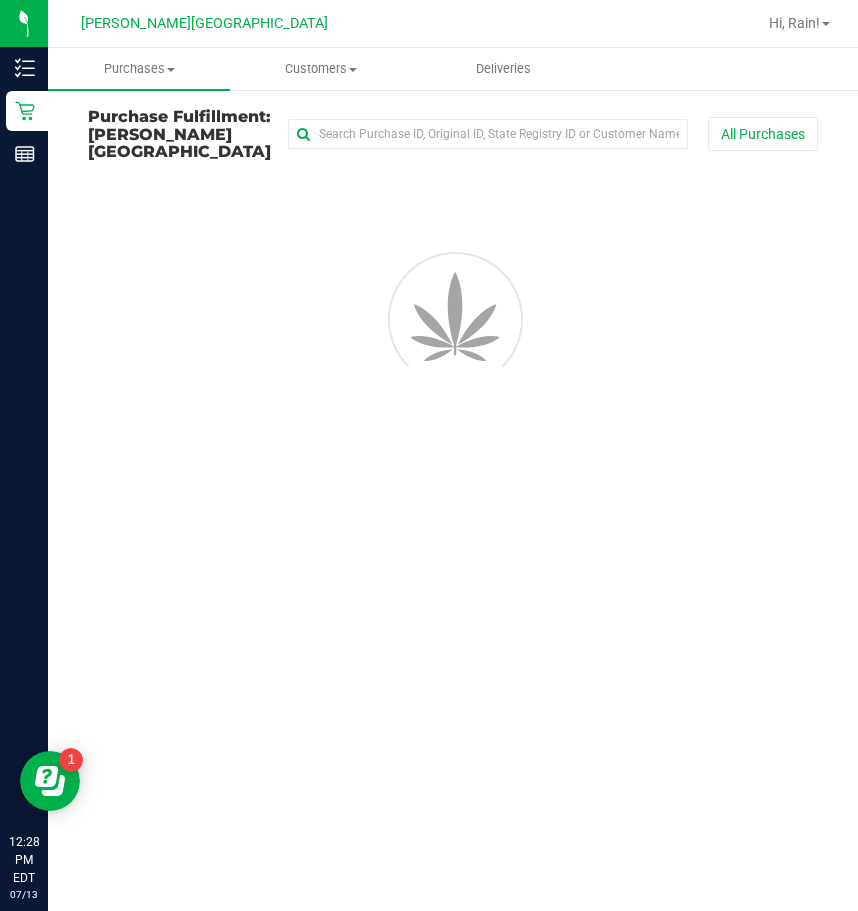 scroll, scrollTop: 0, scrollLeft: 0, axis: both 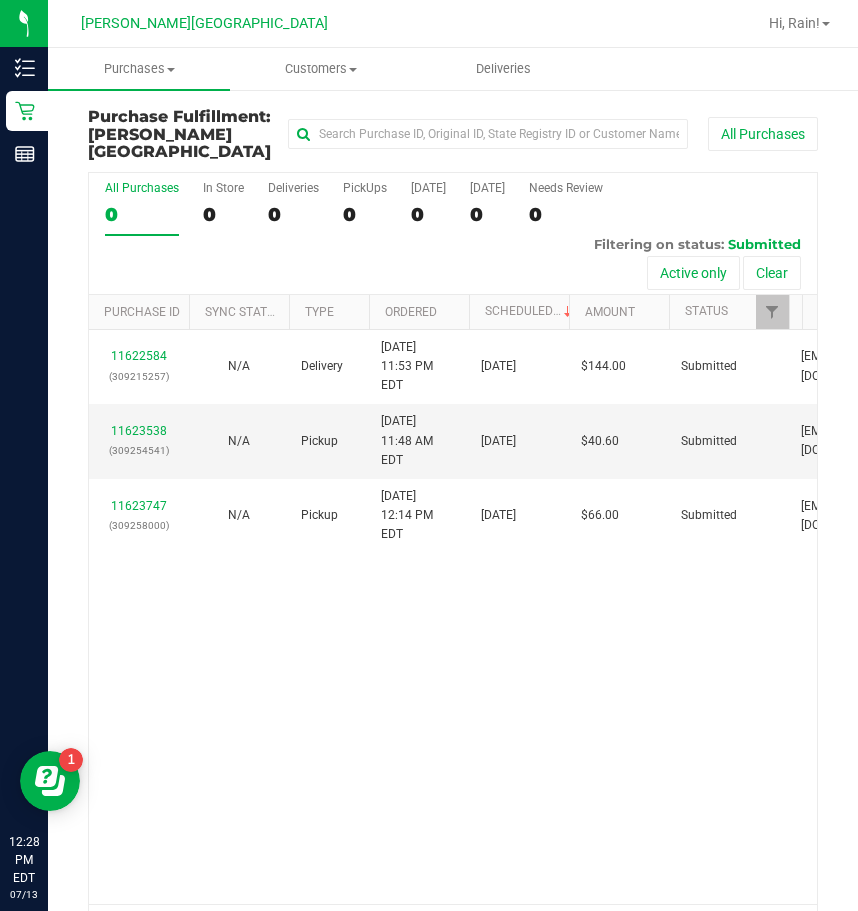 click on "11622584
(309215257)
N/A
Delivery [DATE] 11:53 PM EDT 7/14/2025
$144.00
Submitted [EMAIL_ADDRESS][DOMAIN_NAME]
11623538
(309254541)
N/A
Pickup [DATE] 11:48 AM EDT 7/13/2025
$40.60
Submitted [EMAIL_ADDRESS][DOMAIN_NAME]
11623747
(309258000)
N/A
Pickup [DATE] 12:14 PM EDT 7/13/2025
$66.00
Submitted [EMAIL_ADDRESS][DOMAIN_NAME]" at bounding box center [453, 617] 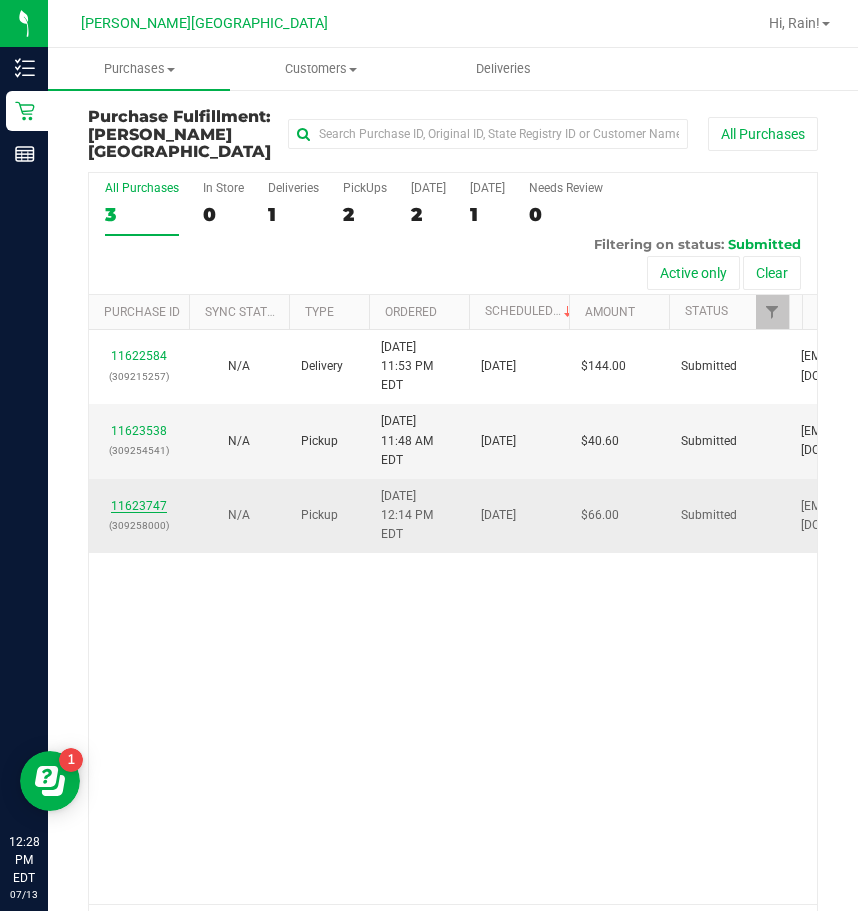 click on "11623747" at bounding box center [139, 506] 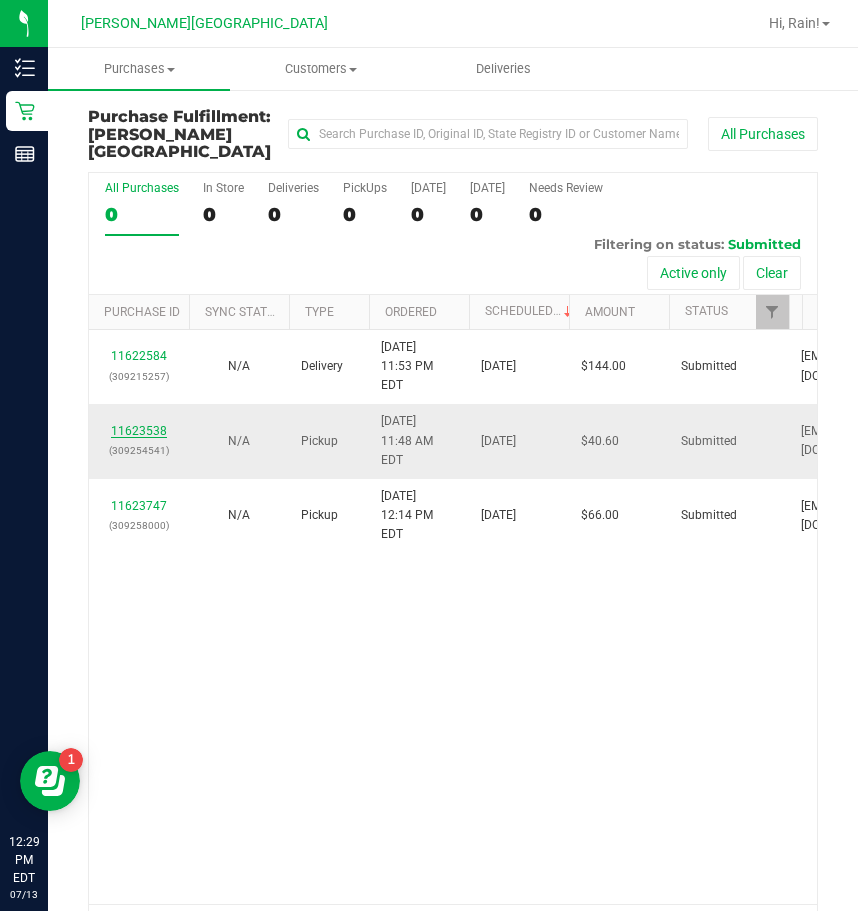 click on "11623538" at bounding box center [139, 431] 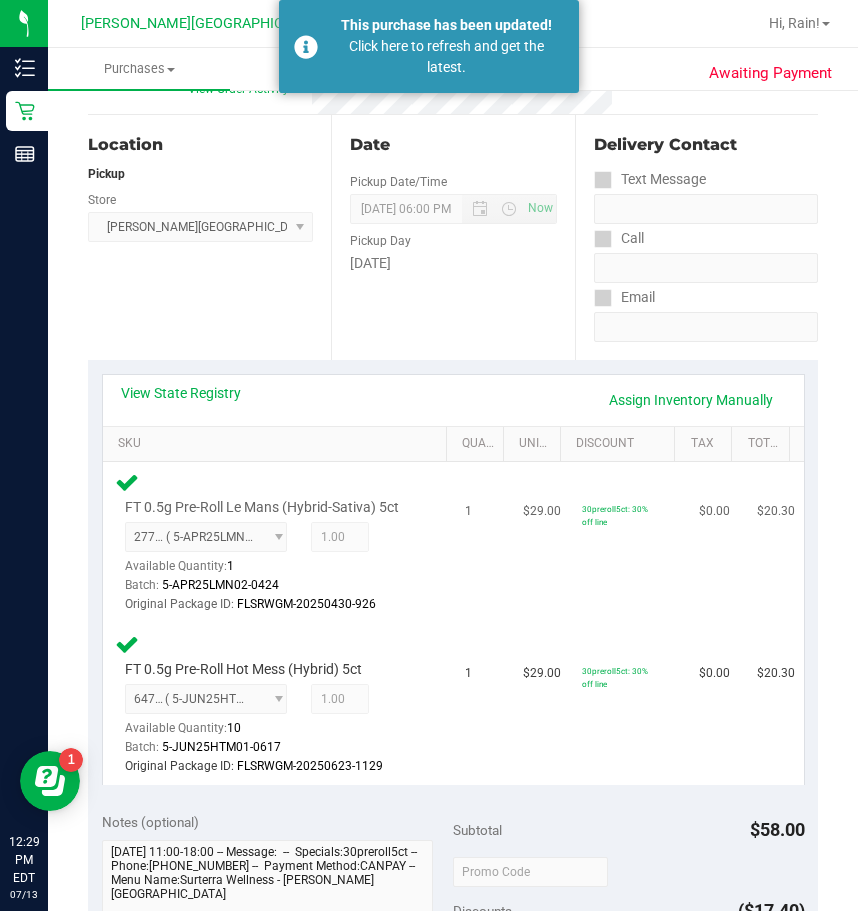 scroll, scrollTop: 200, scrollLeft: 0, axis: vertical 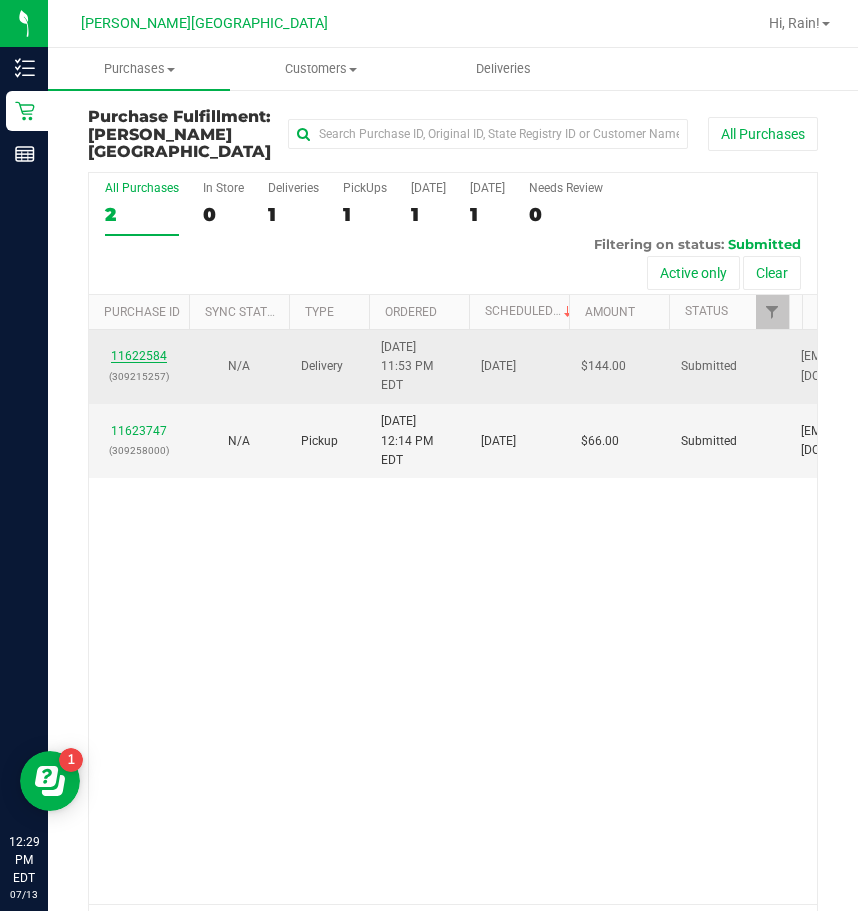 click on "11622584" at bounding box center (139, 356) 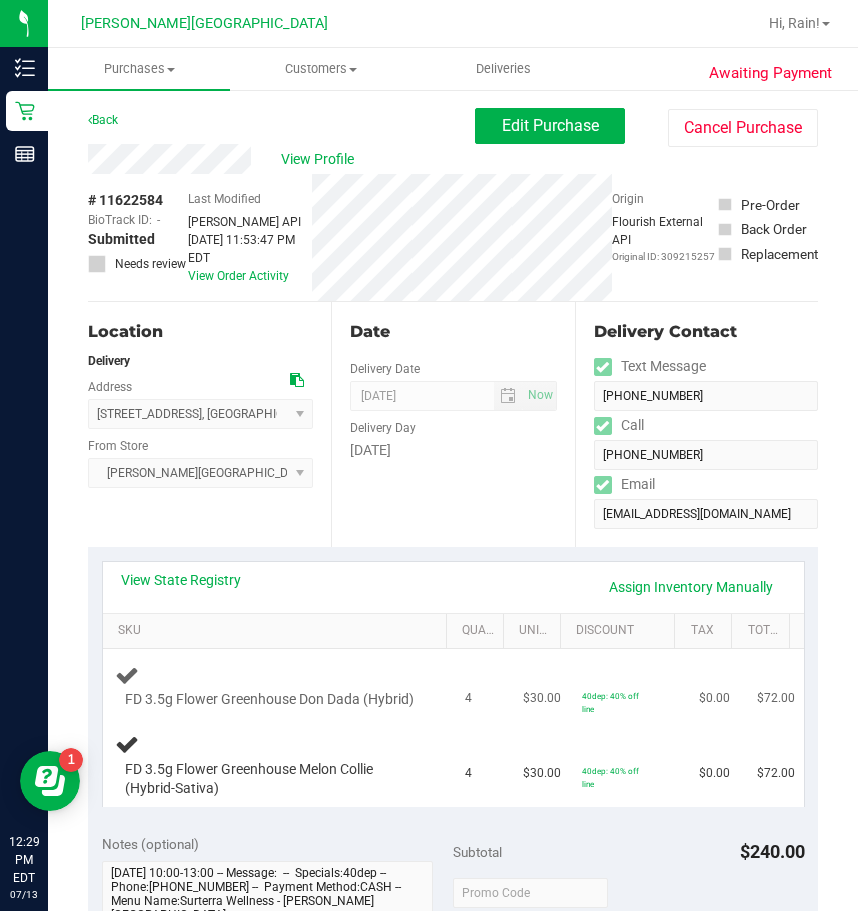 scroll, scrollTop: 100, scrollLeft: 0, axis: vertical 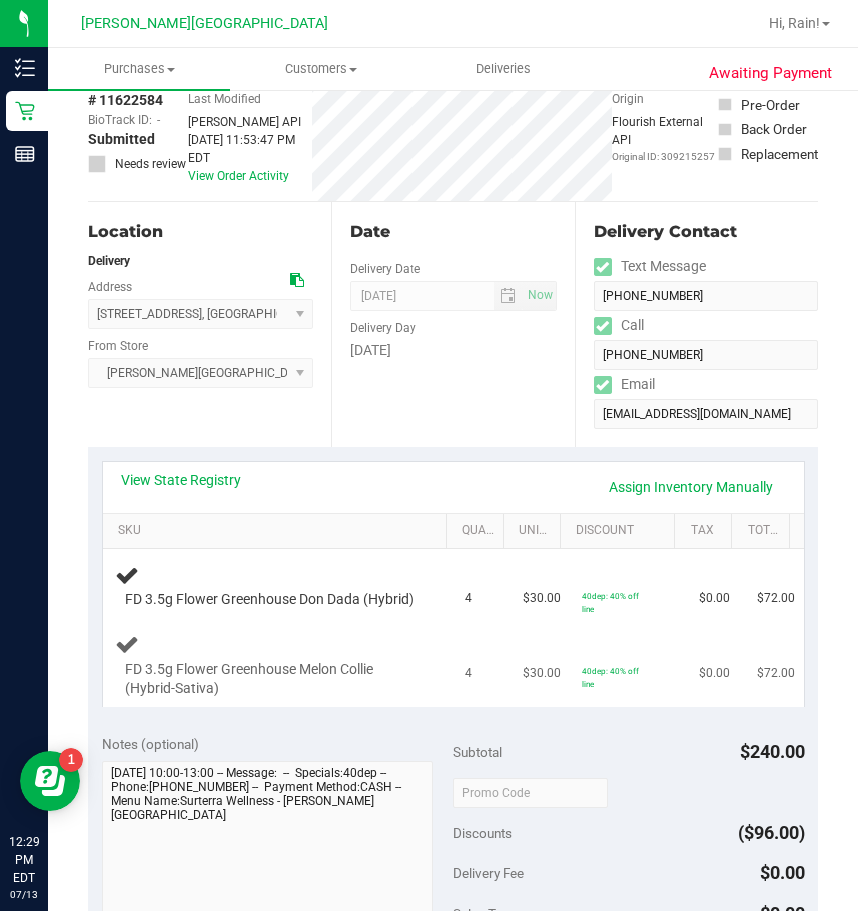 click on "FD 3.5g Flower Greenhouse Melon Collie (Hybrid-Sativa)" at bounding box center (278, 665) 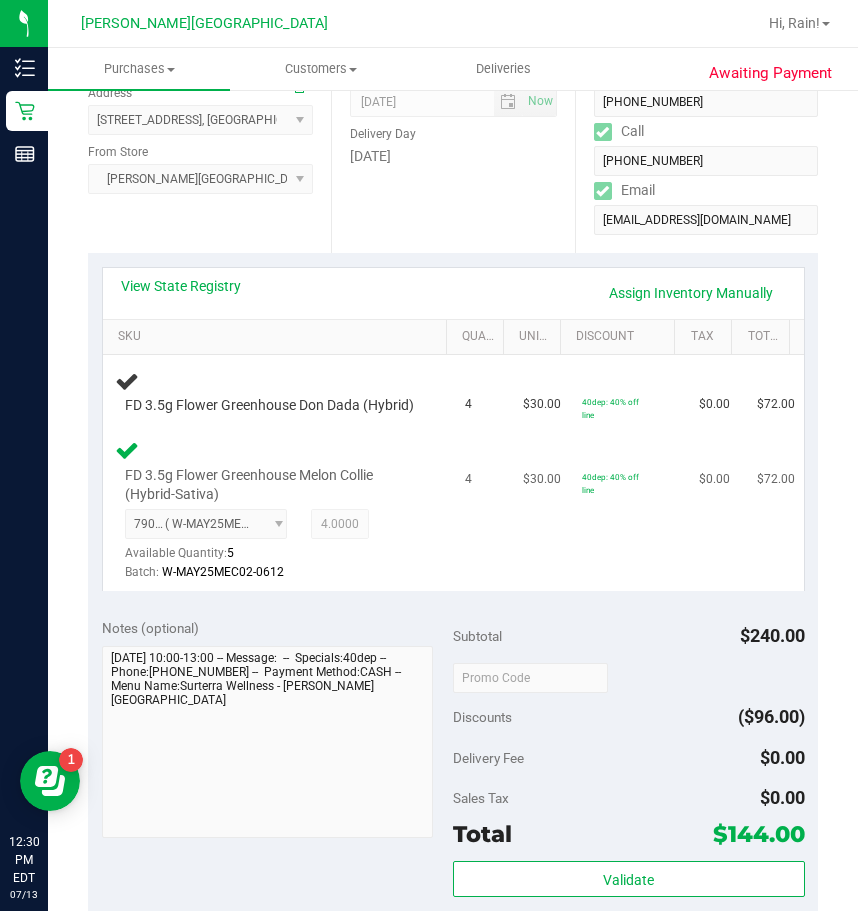 scroll, scrollTop: 300, scrollLeft: 0, axis: vertical 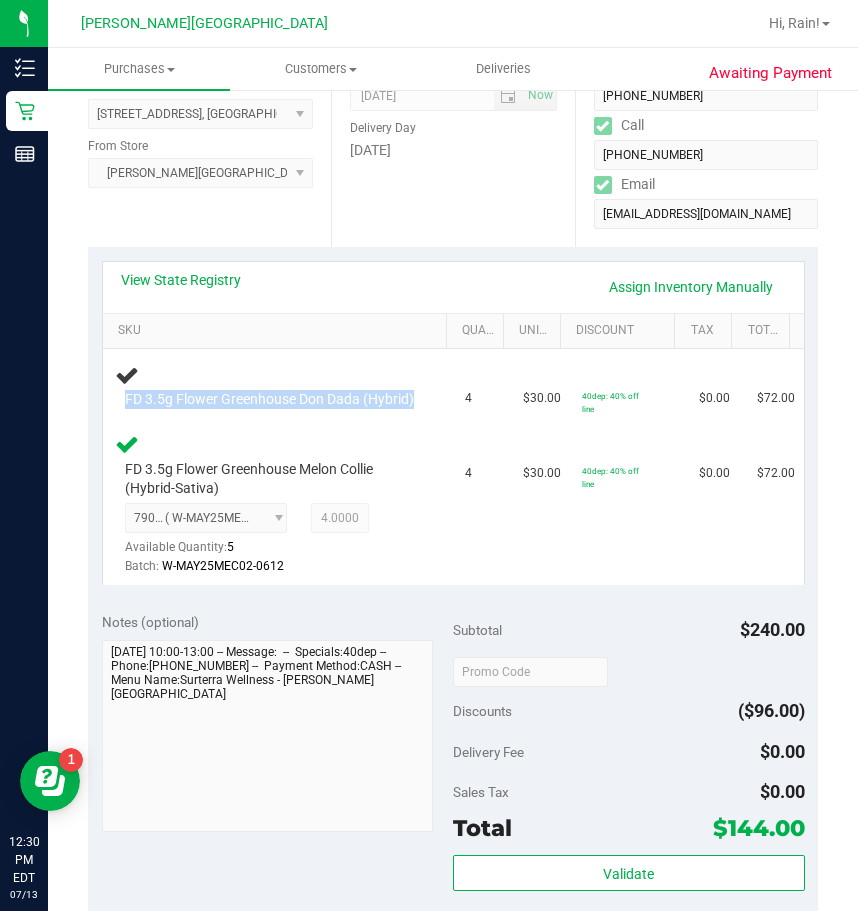 drag, startPoint x: 212, startPoint y: 413, endPoint x: 73, endPoint y: 387, distance: 141.41075 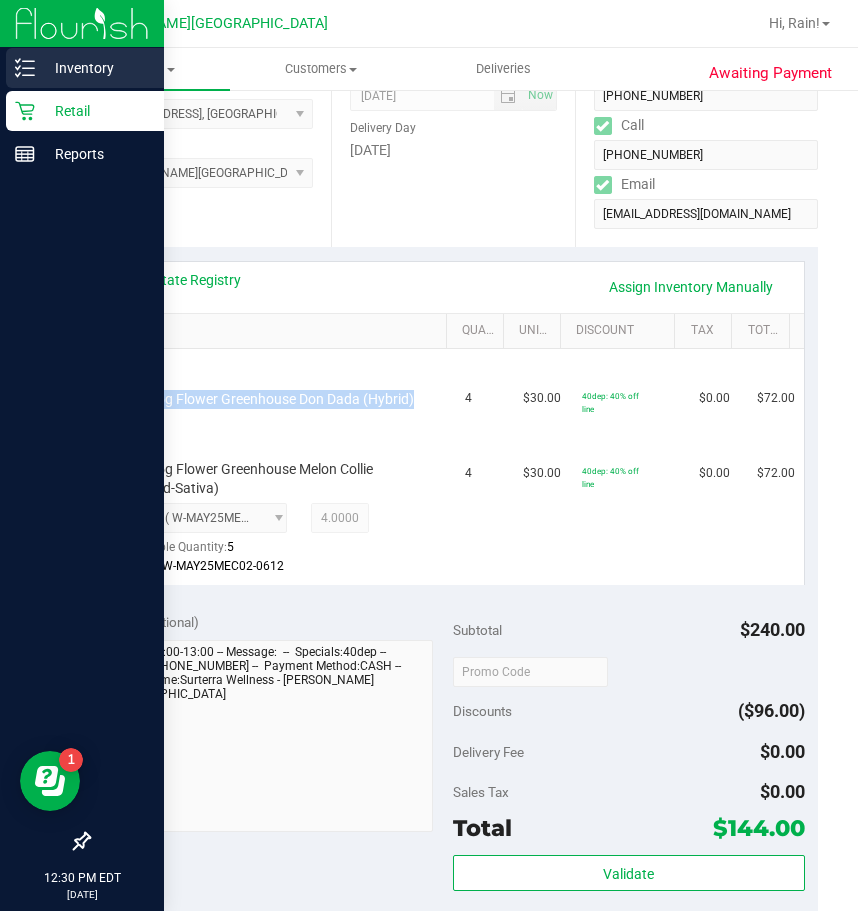 click on "Inventory" at bounding box center [95, 68] 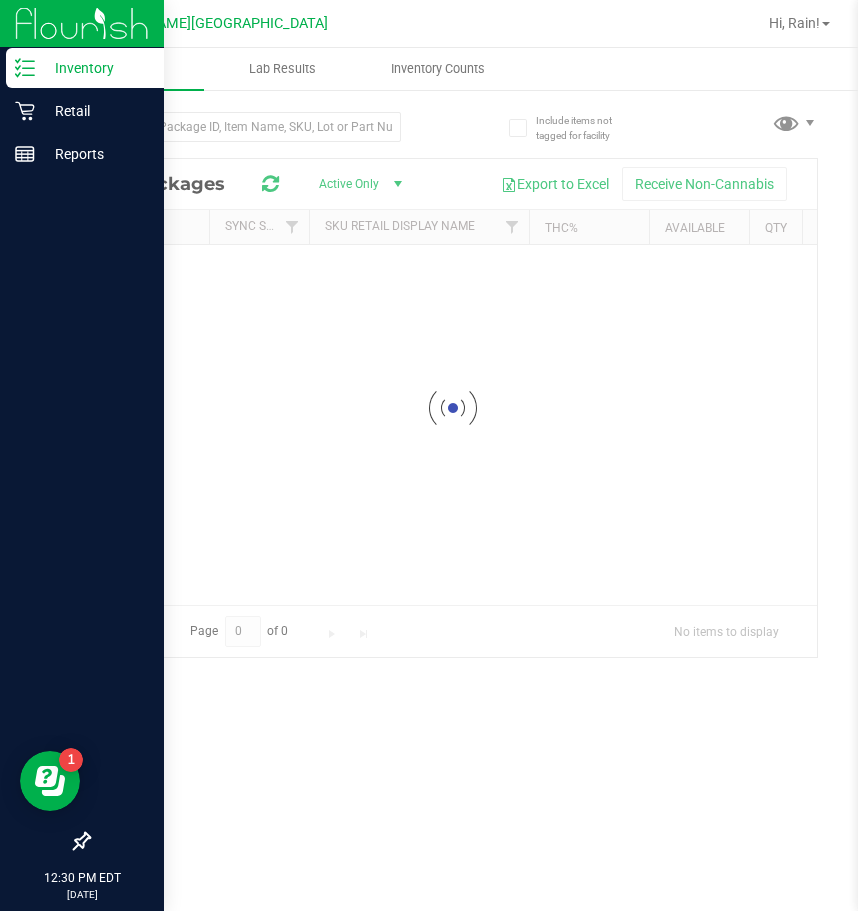 scroll, scrollTop: 0, scrollLeft: 0, axis: both 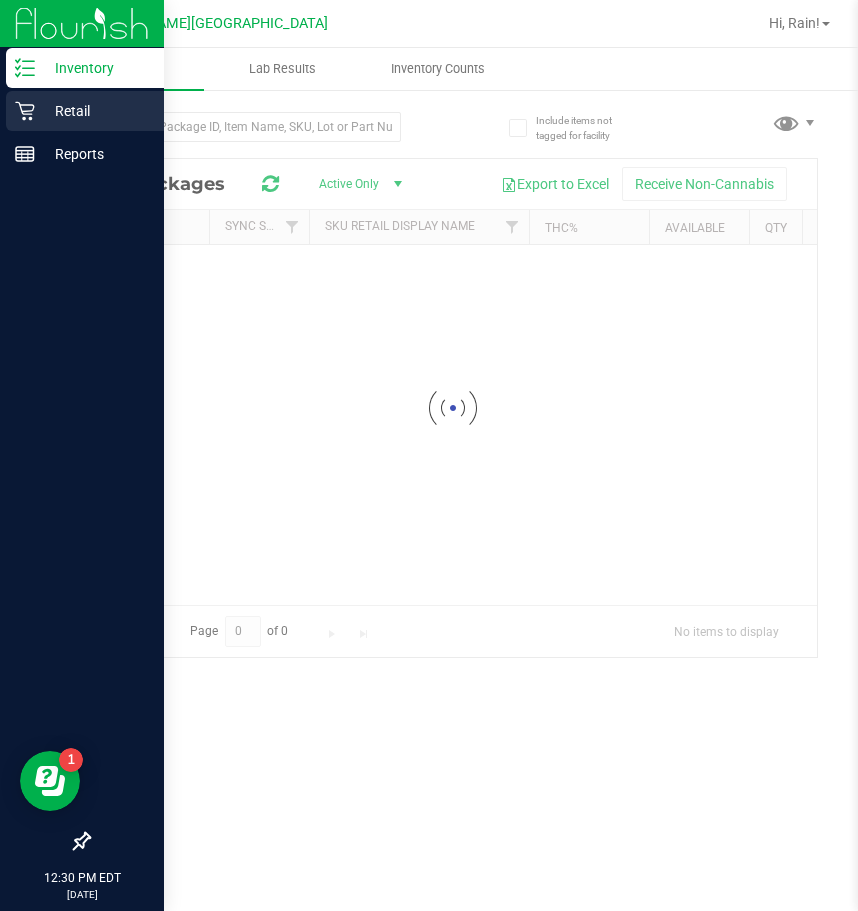 click on "Retail" at bounding box center [95, 111] 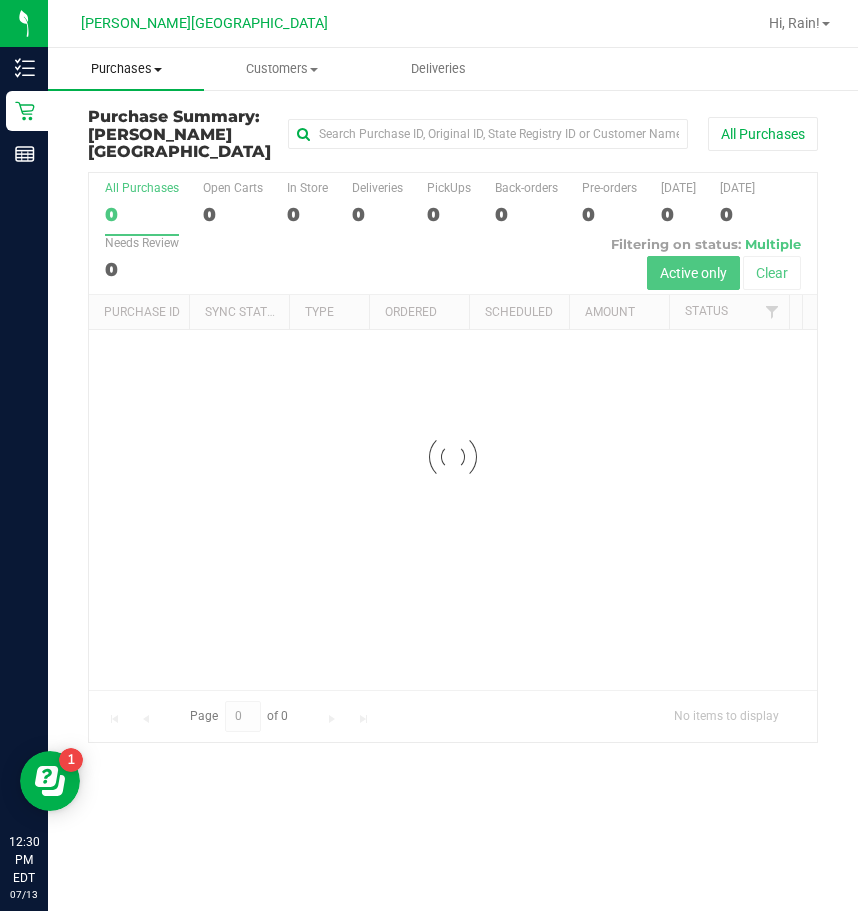 click on "Purchases" at bounding box center [126, 69] 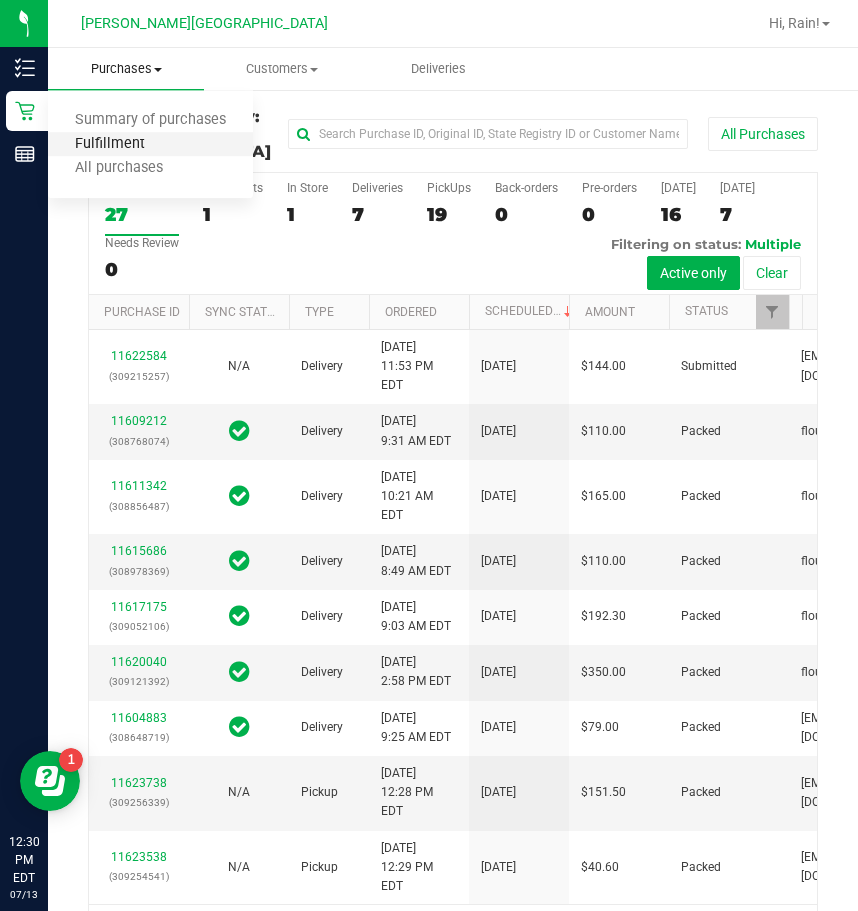 click on "Fulfillment" at bounding box center [110, 144] 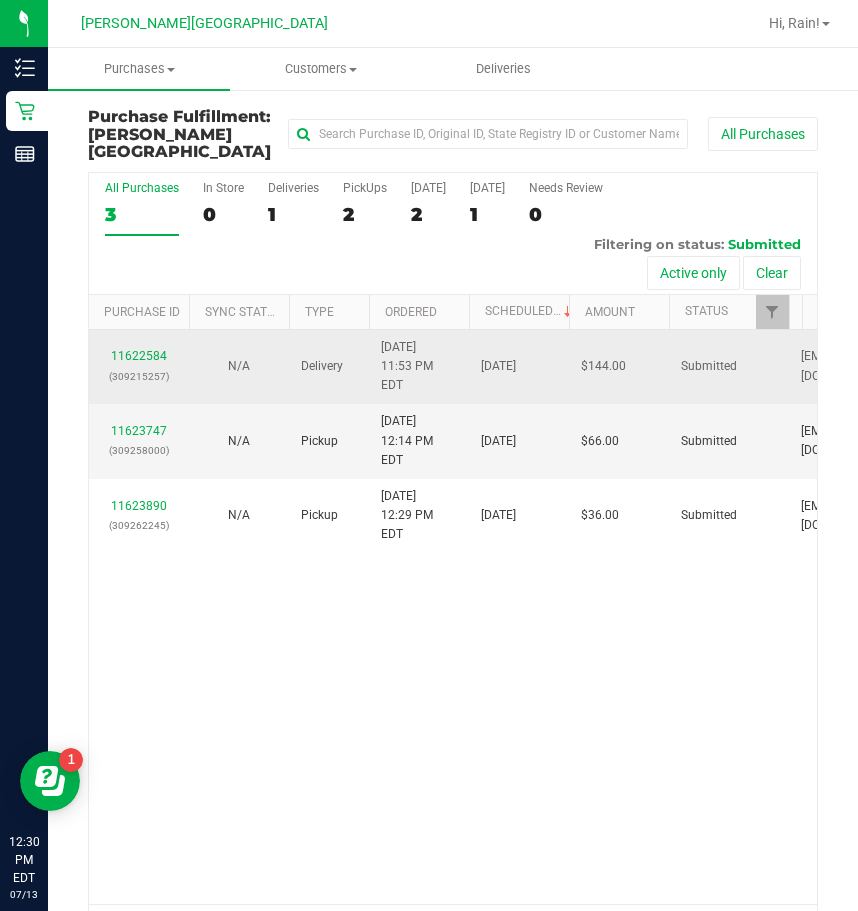 click on "11622584
(309215257)" at bounding box center (139, 367) 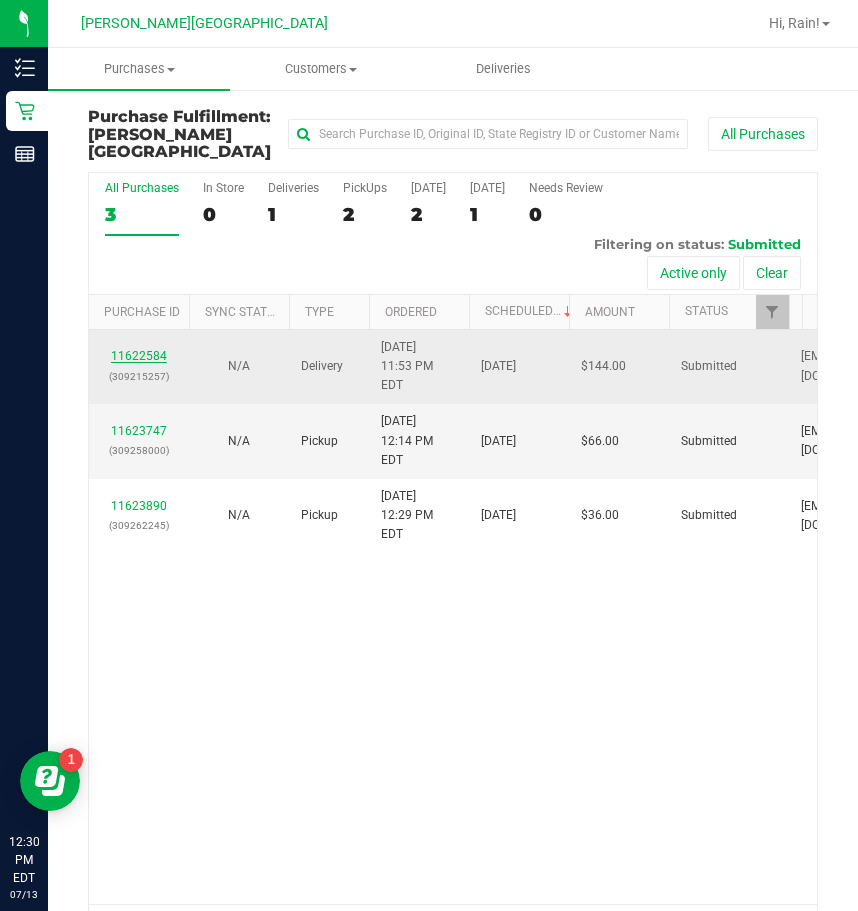 click on "11622584" at bounding box center [139, 356] 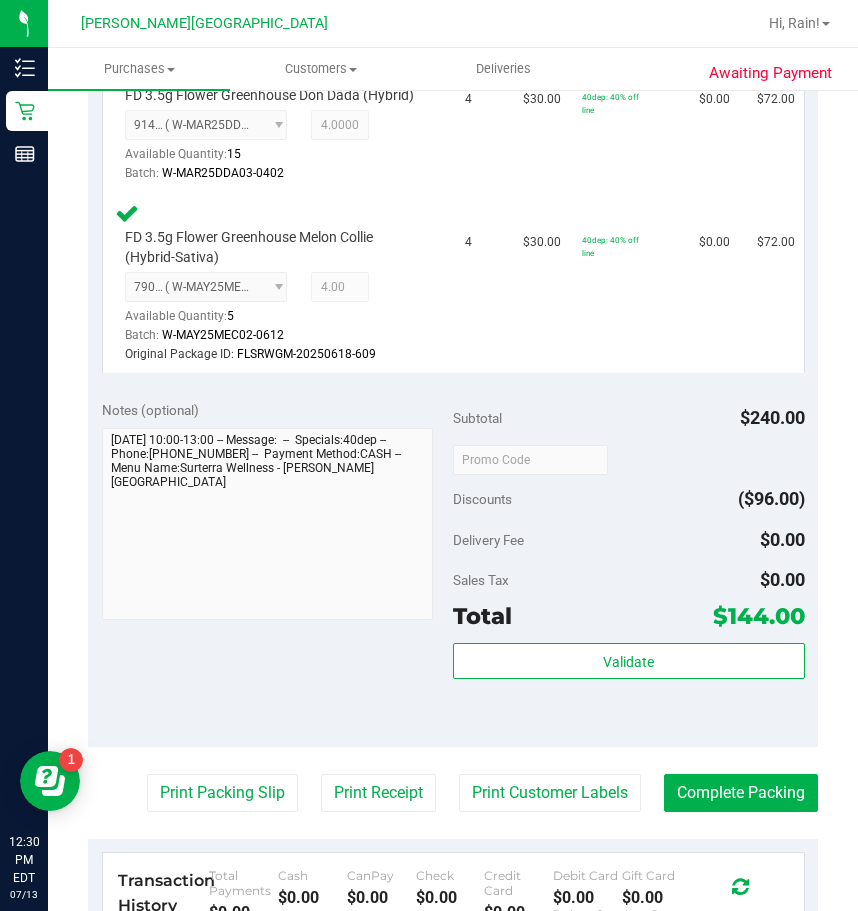 scroll, scrollTop: 600, scrollLeft: 0, axis: vertical 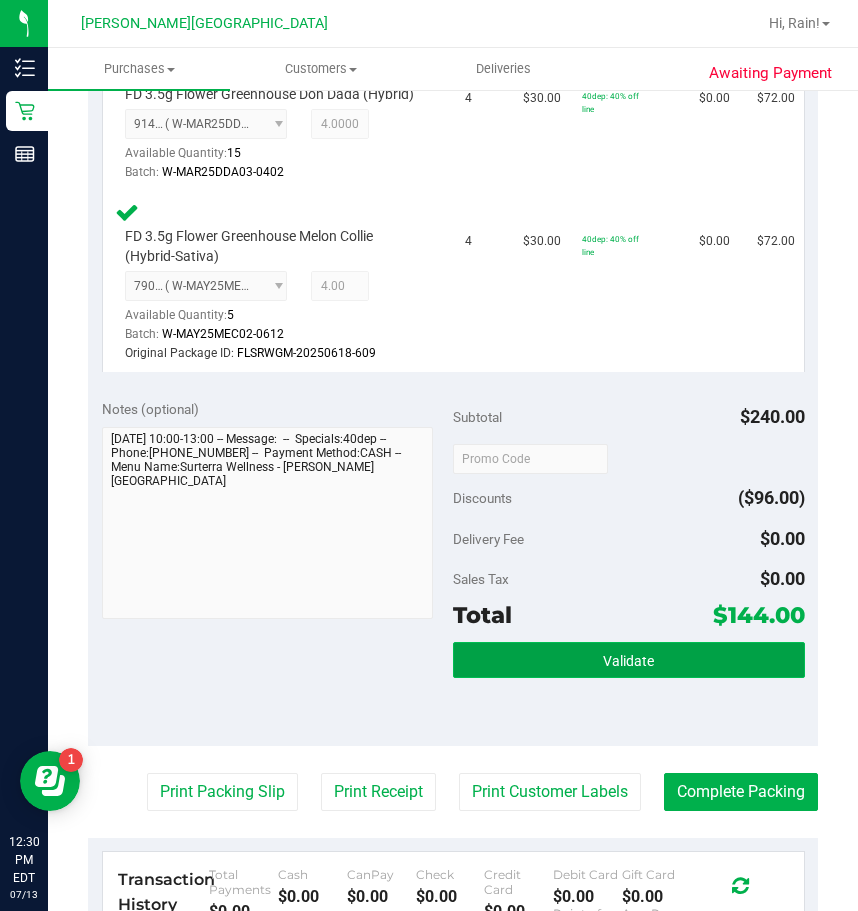 click on "Validate" at bounding box center (629, 660) 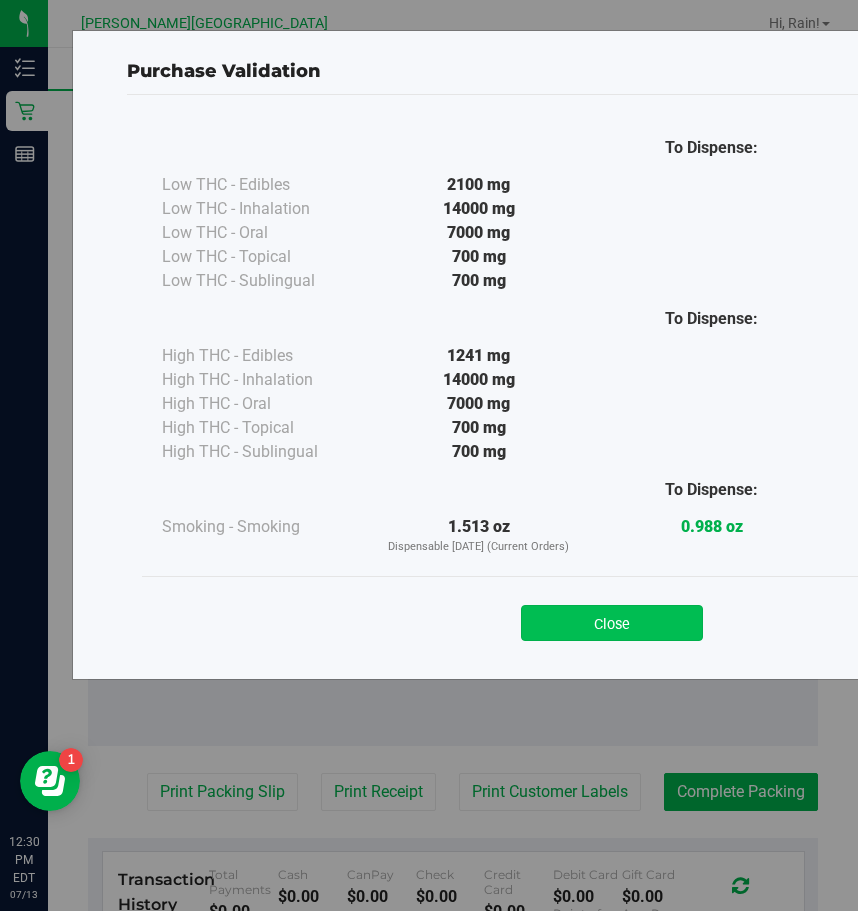 click on "Close" at bounding box center (612, 623) 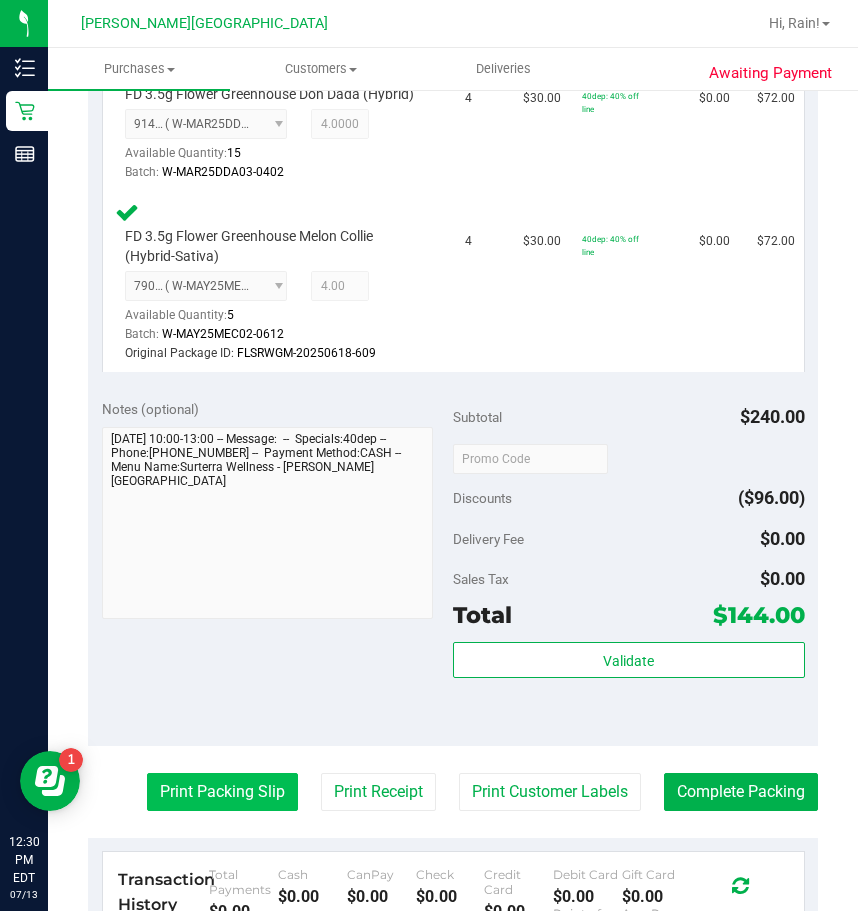 click on "Print Packing Slip" at bounding box center (222, 792) 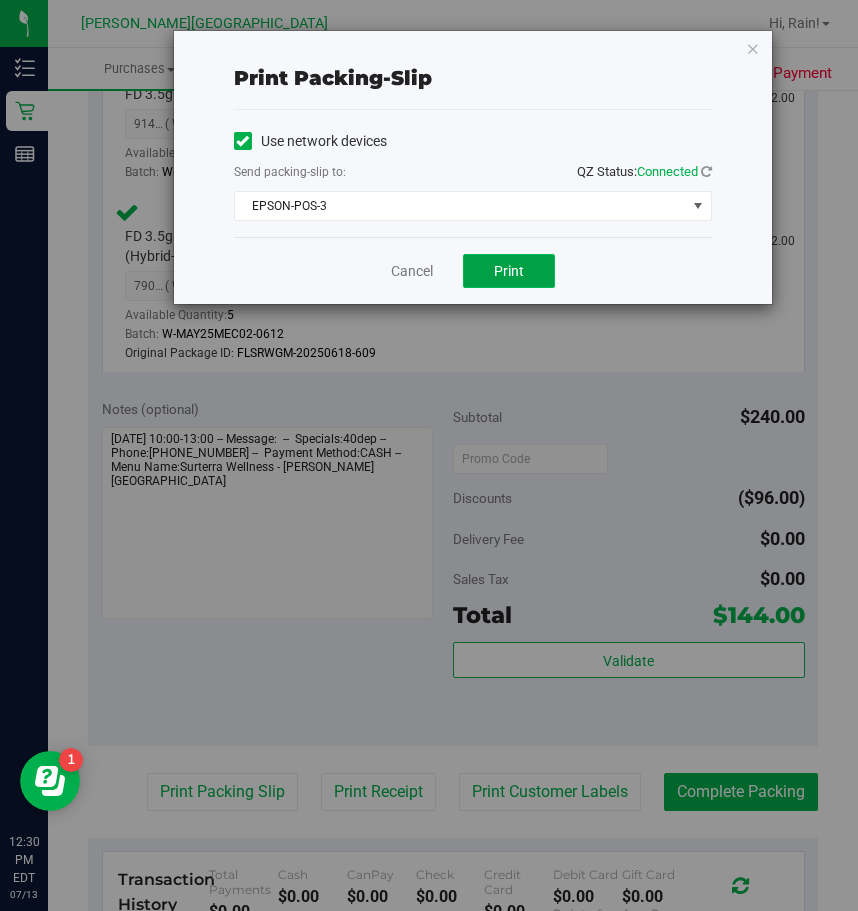 click on "Print" at bounding box center (509, 271) 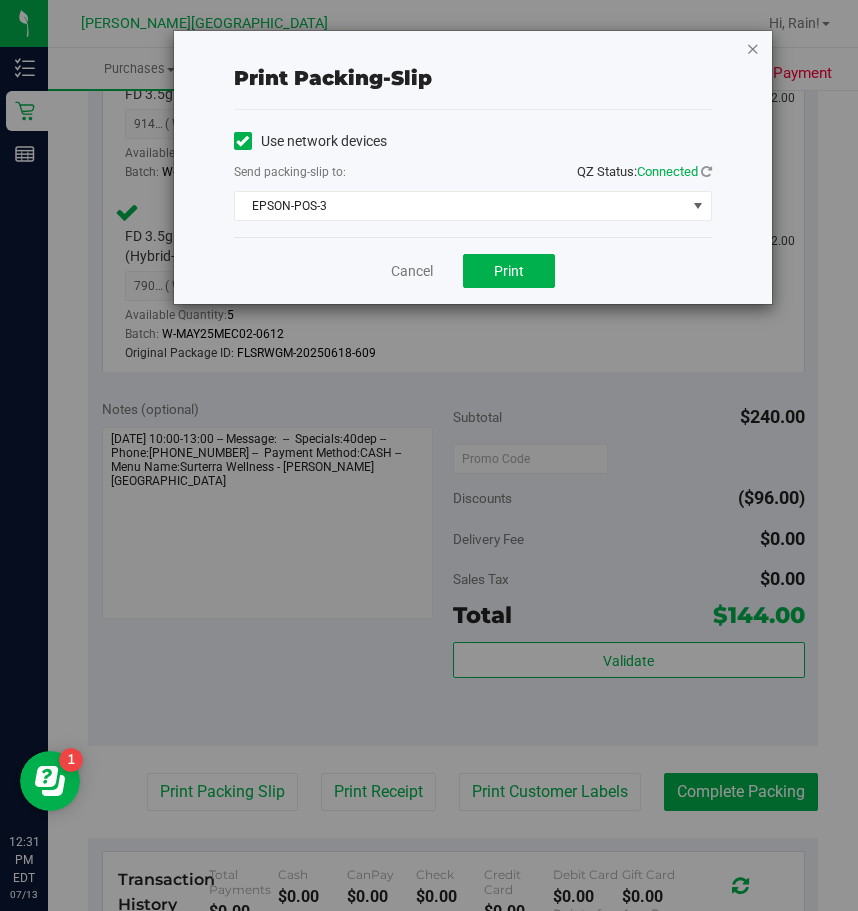click at bounding box center [753, 48] 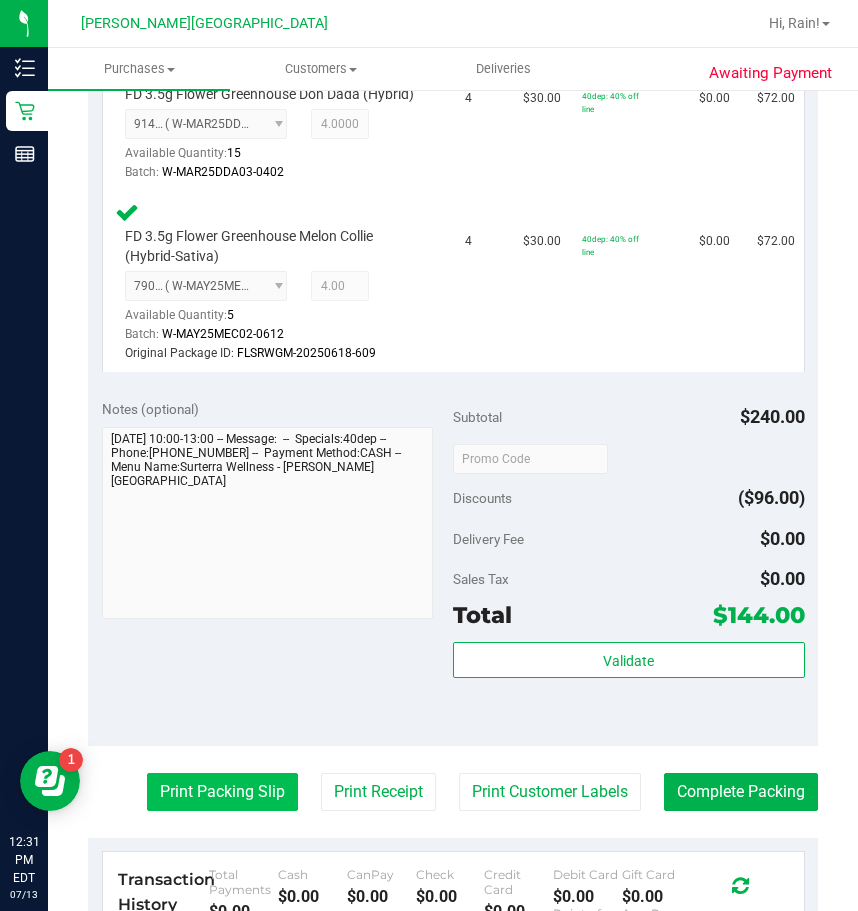 click on "Print Packing Slip" at bounding box center [222, 792] 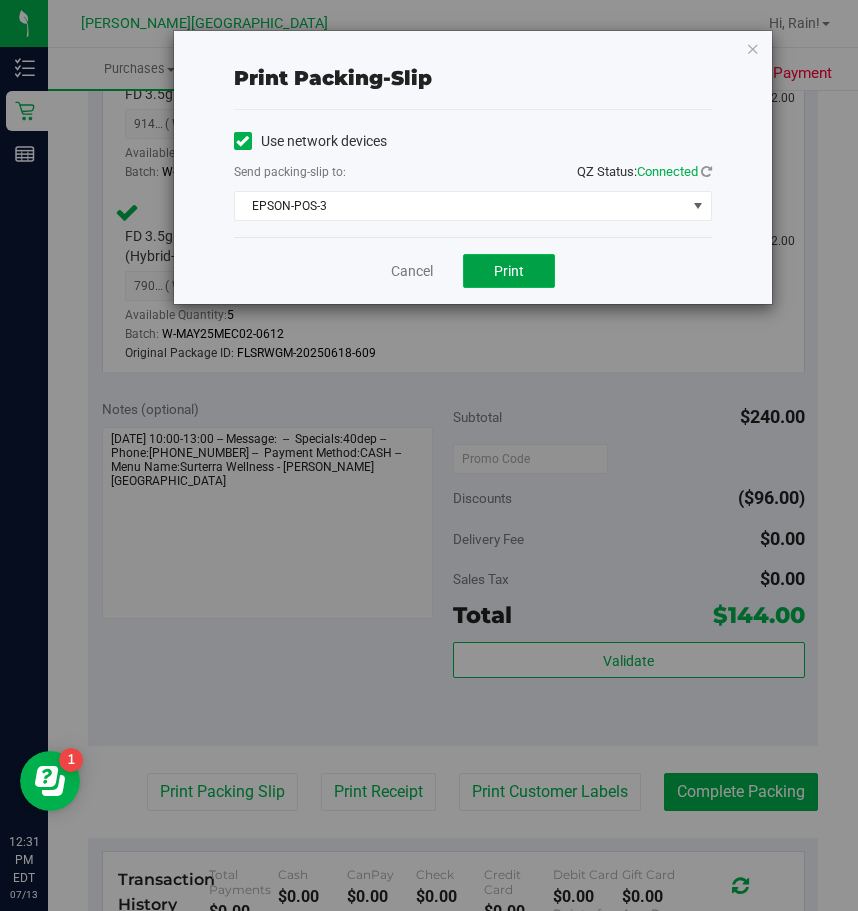 click on "Print" at bounding box center [509, 271] 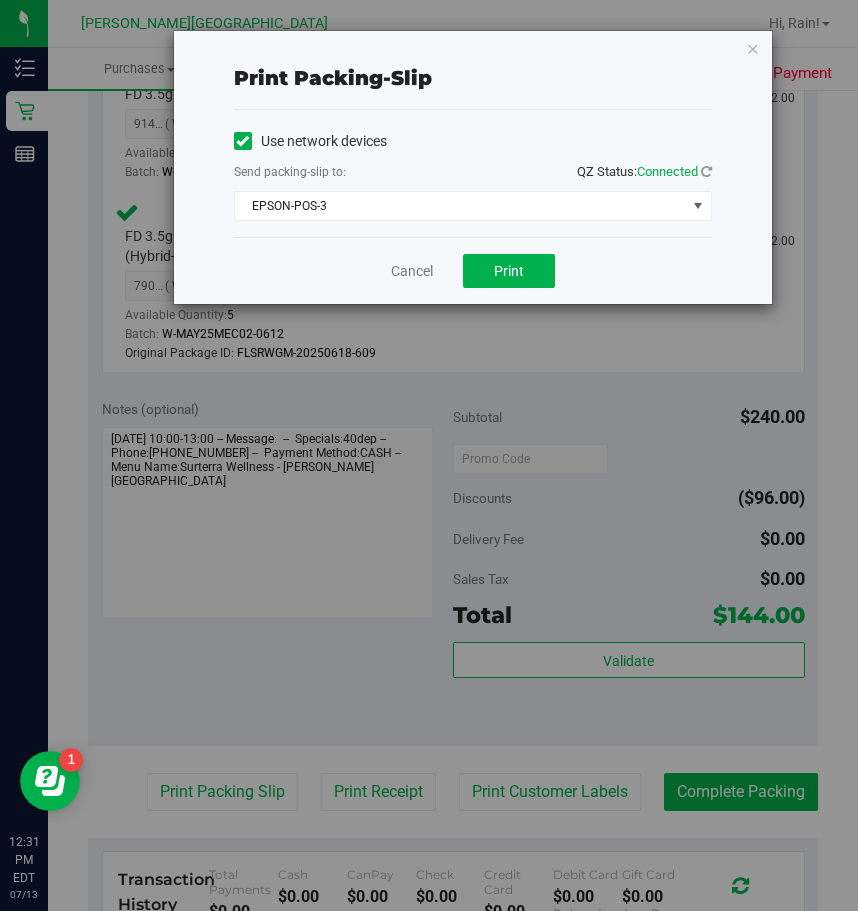 click on "Use network devices" at bounding box center (473, 141) 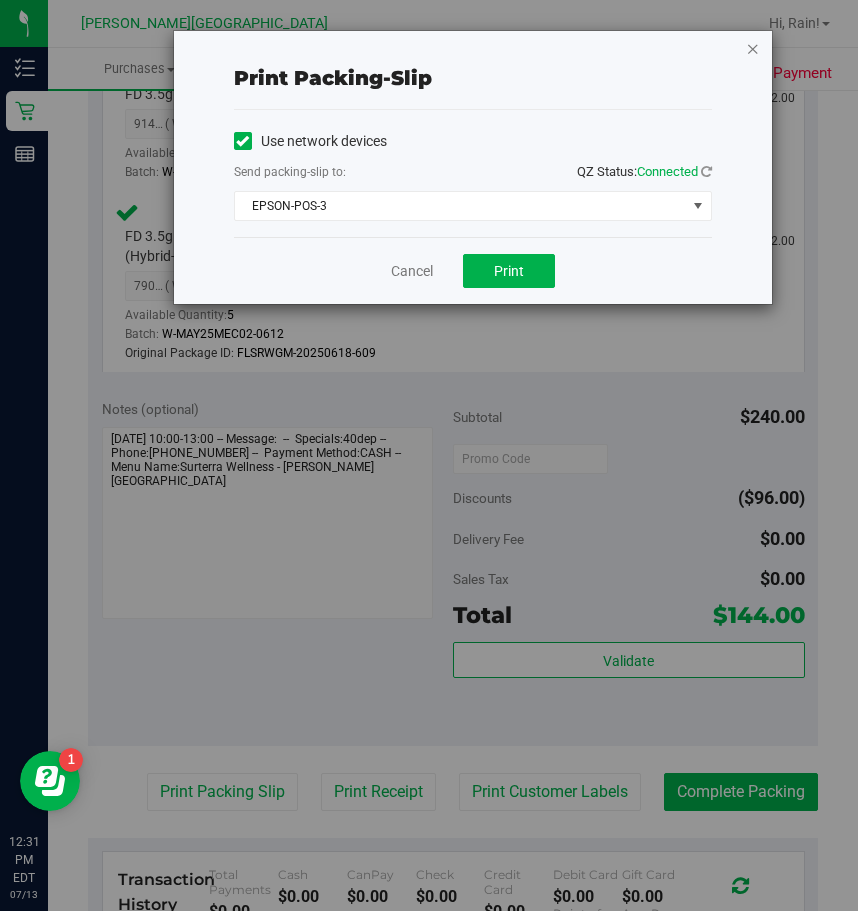 click at bounding box center (753, 48) 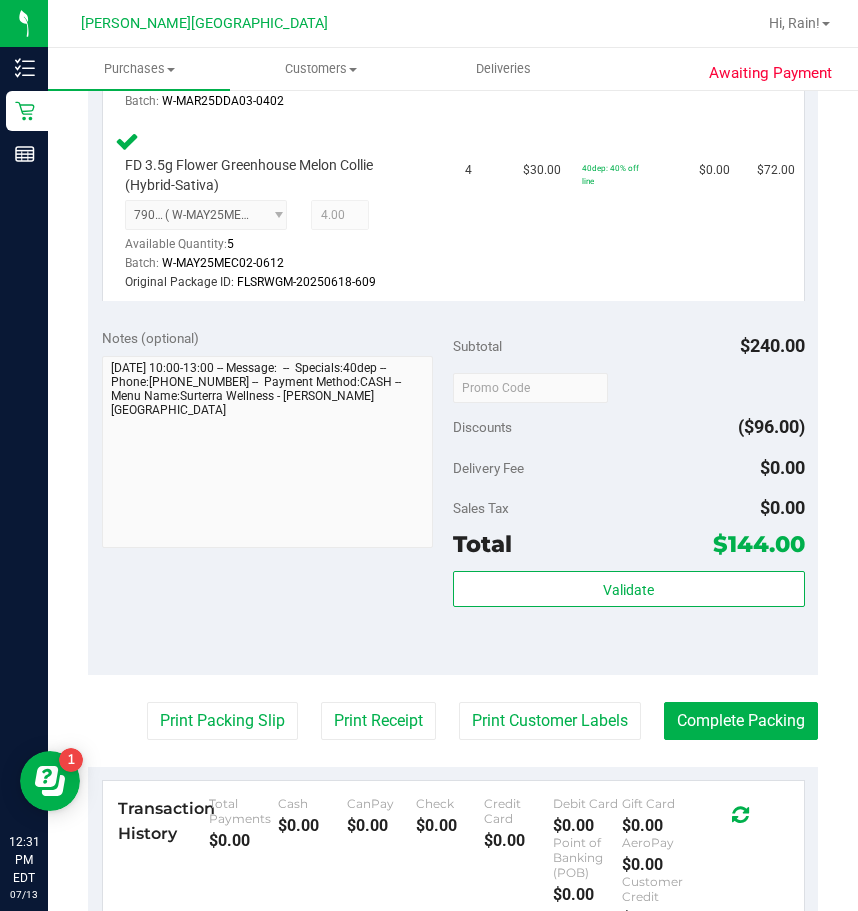 scroll, scrollTop: 700, scrollLeft: 0, axis: vertical 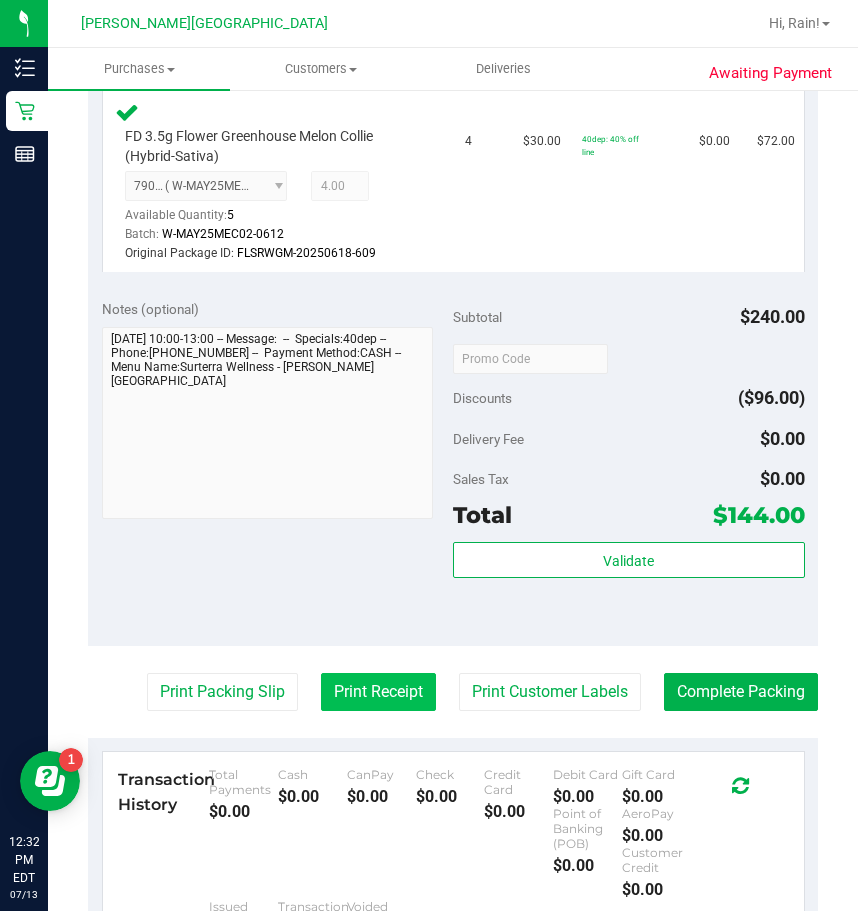 click on "Print Receipt" at bounding box center (378, 692) 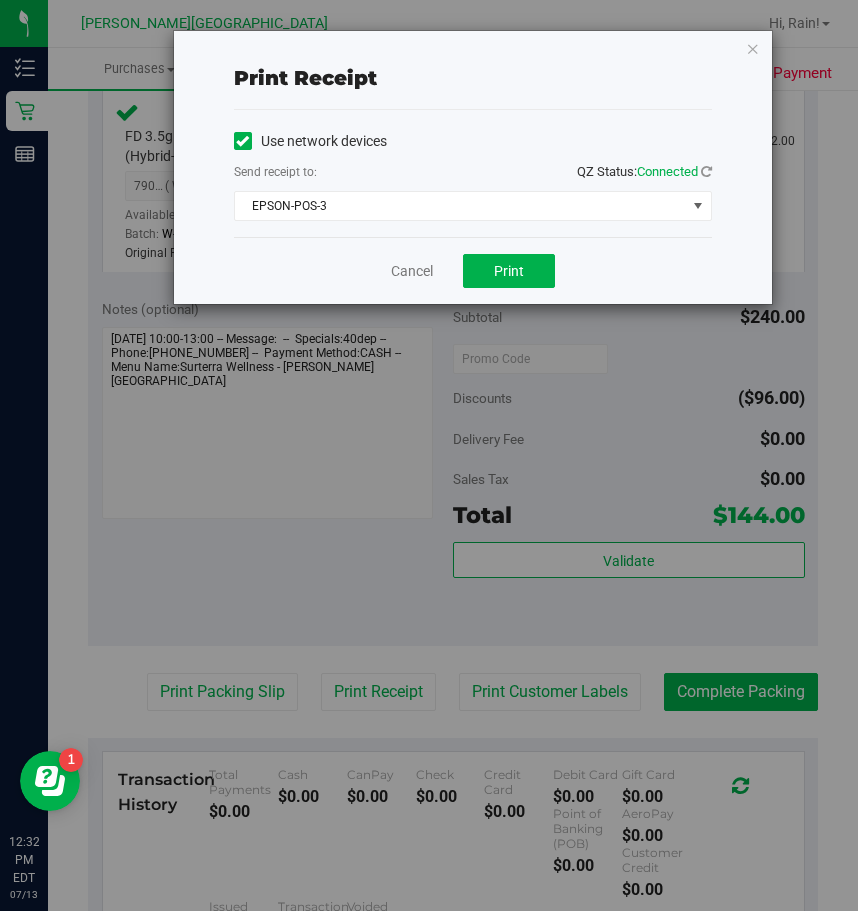 click on "Cancel
Print" at bounding box center [473, 270] 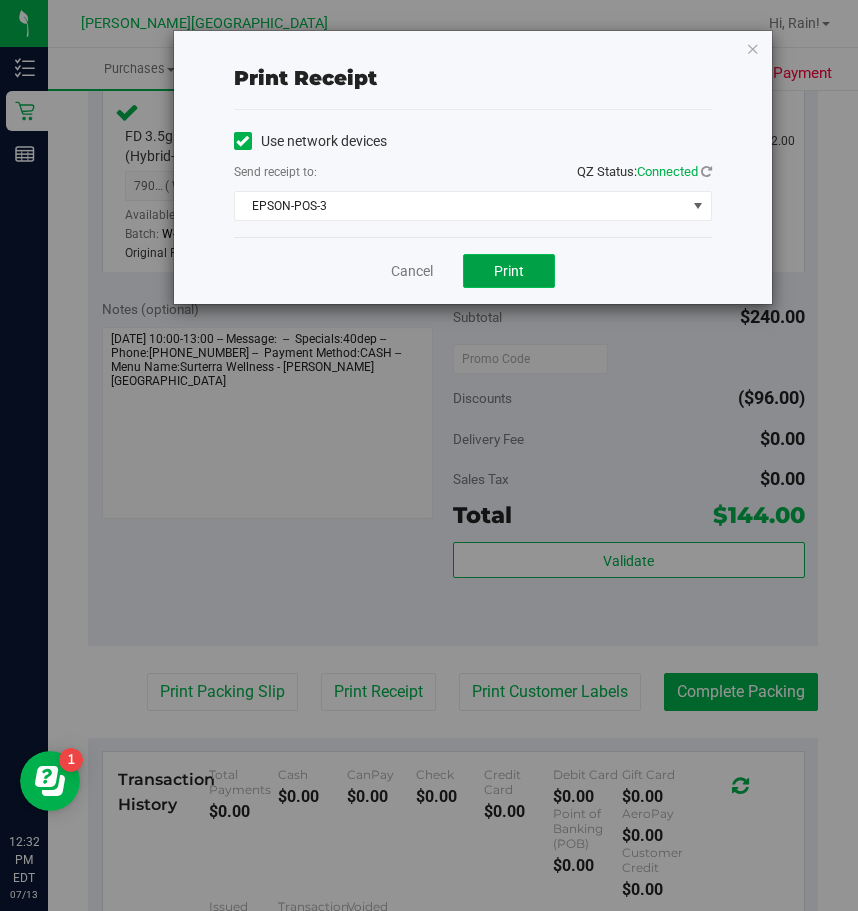 click on "Print" at bounding box center [509, 271] 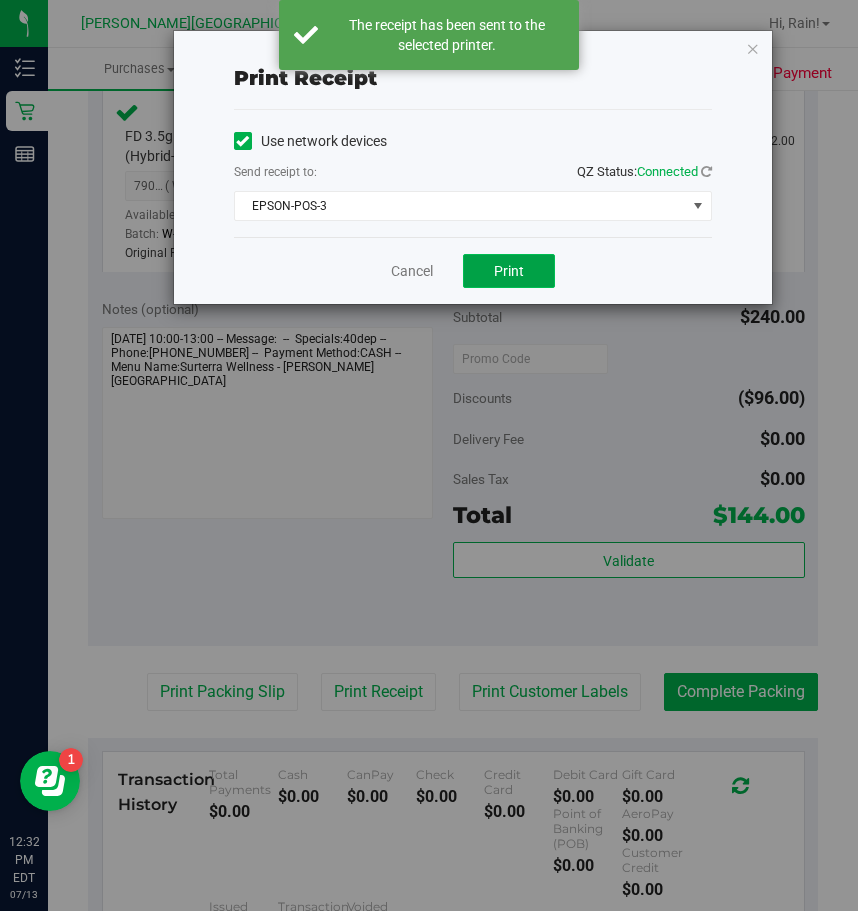 click on "Print" at bounding box center (509, 271) 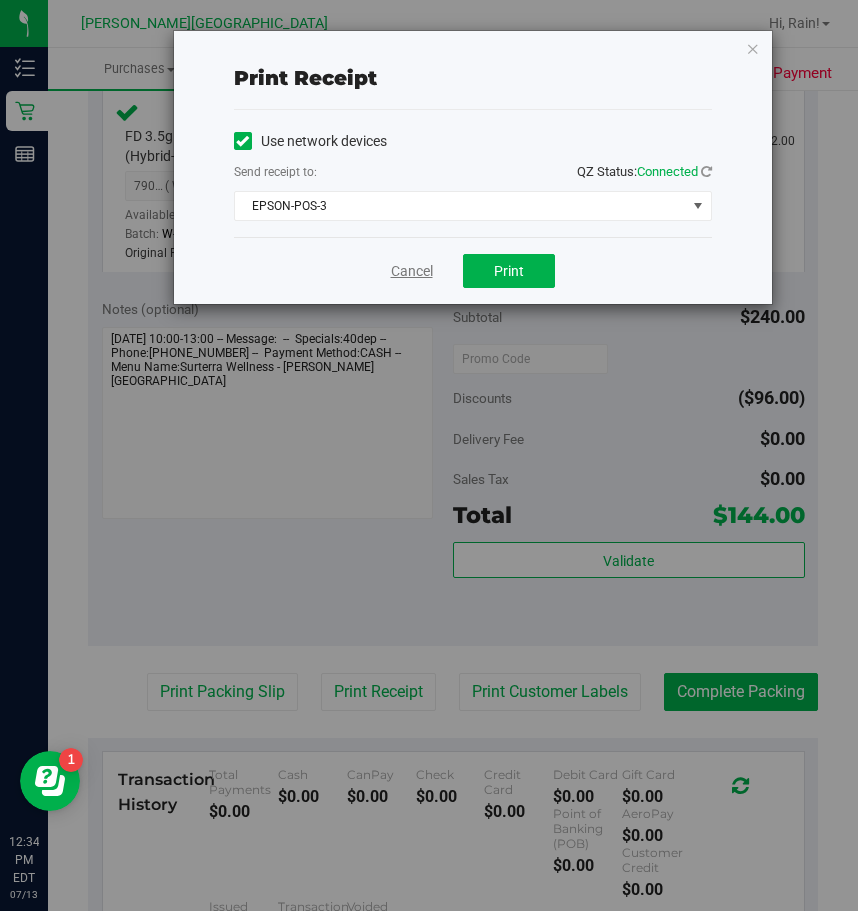 click on "Cancel" at bounding box center (412, 271) 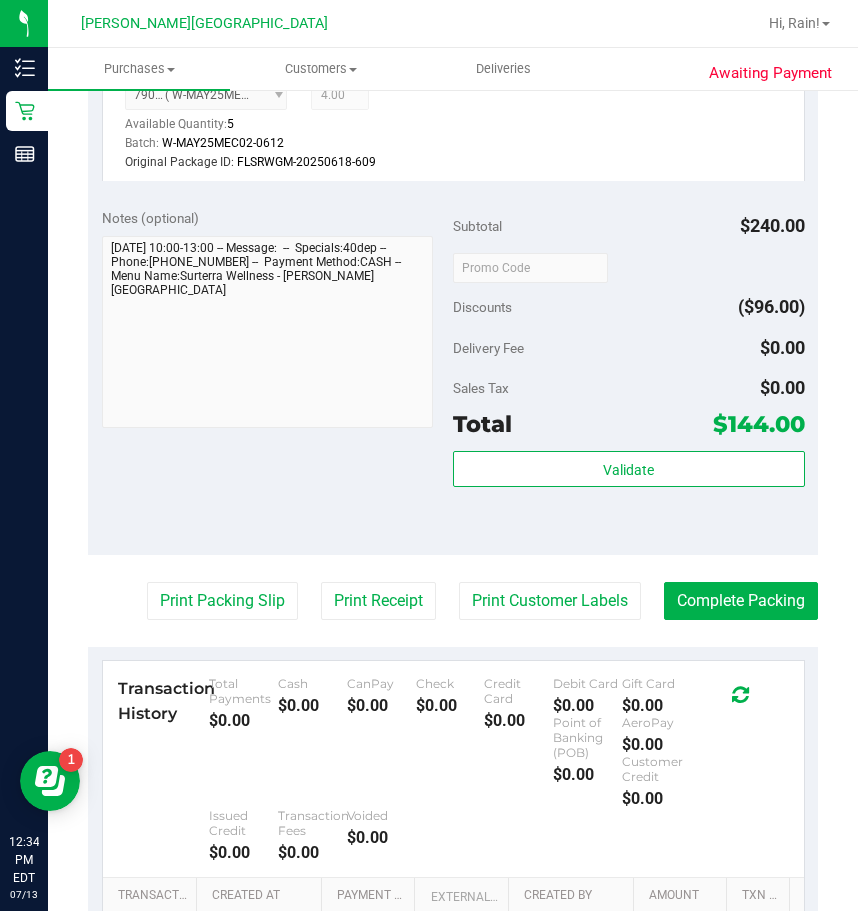 scroll, scrollTop: 800, scrollLeft: 0, axis: vertical 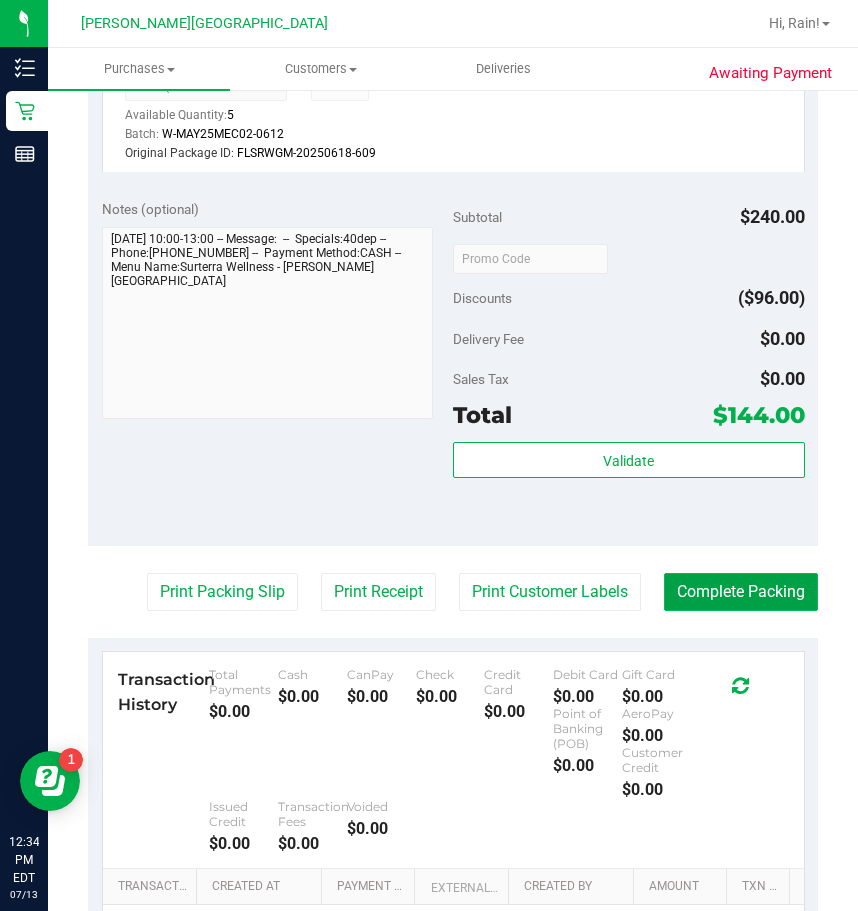 click on "Complete Packing" at bounding box center [741, 592] 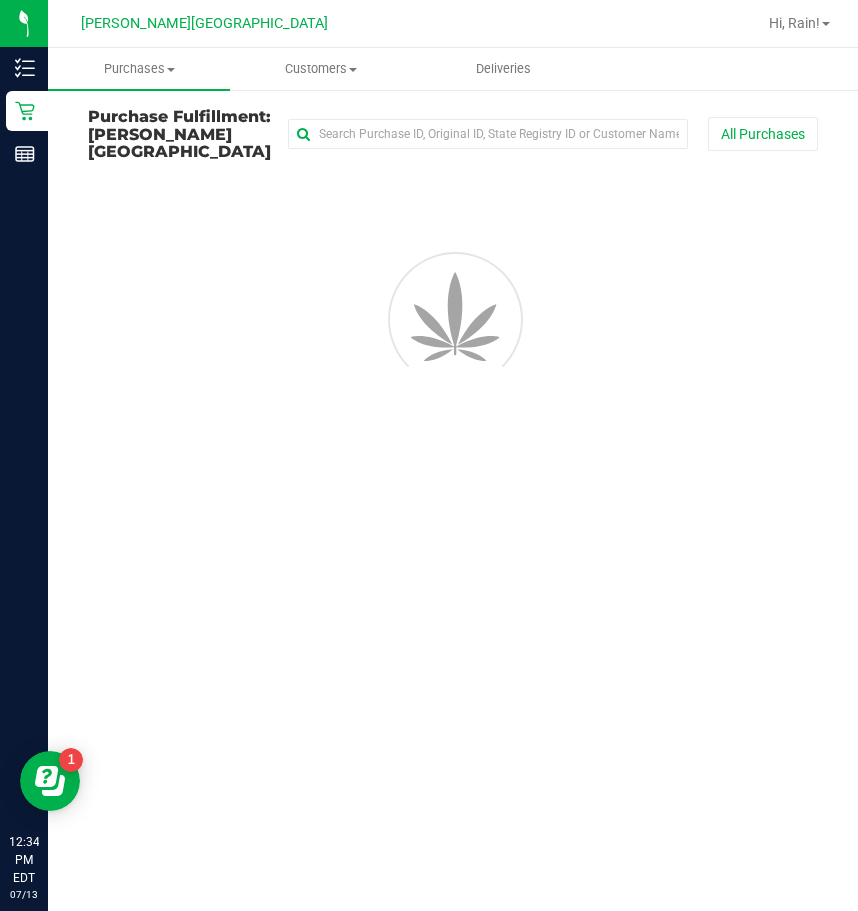 scroll, scrollTop: 0, scrollLeft: 0, axis: both 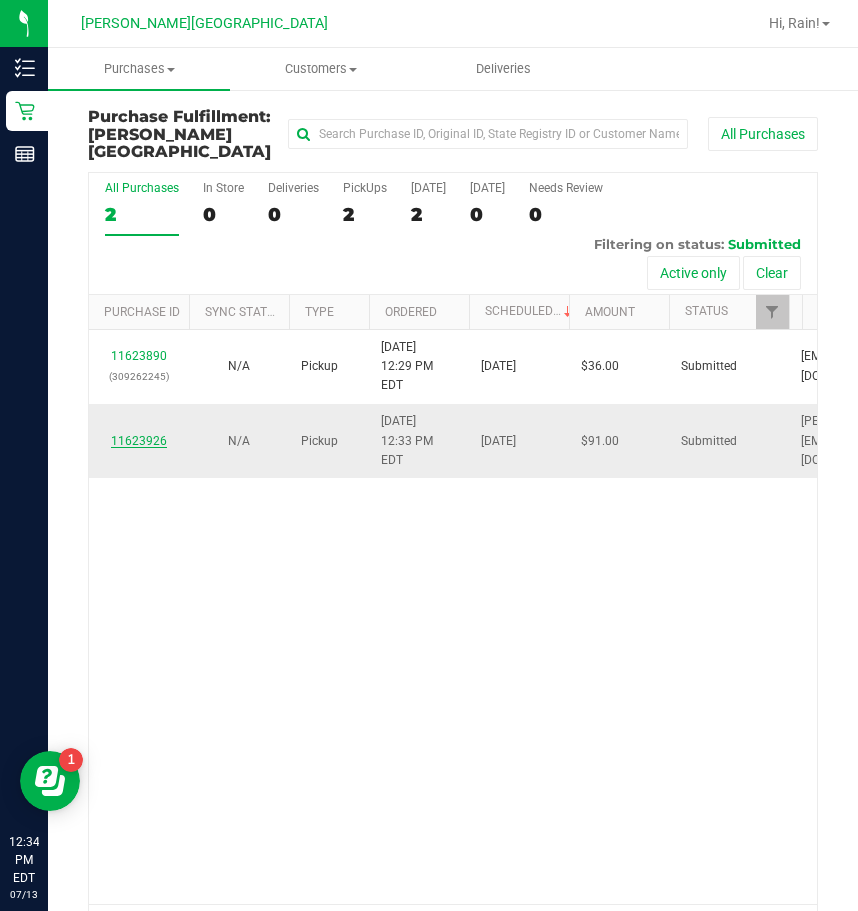 click on "11623926" at bounding box center [139, 441] 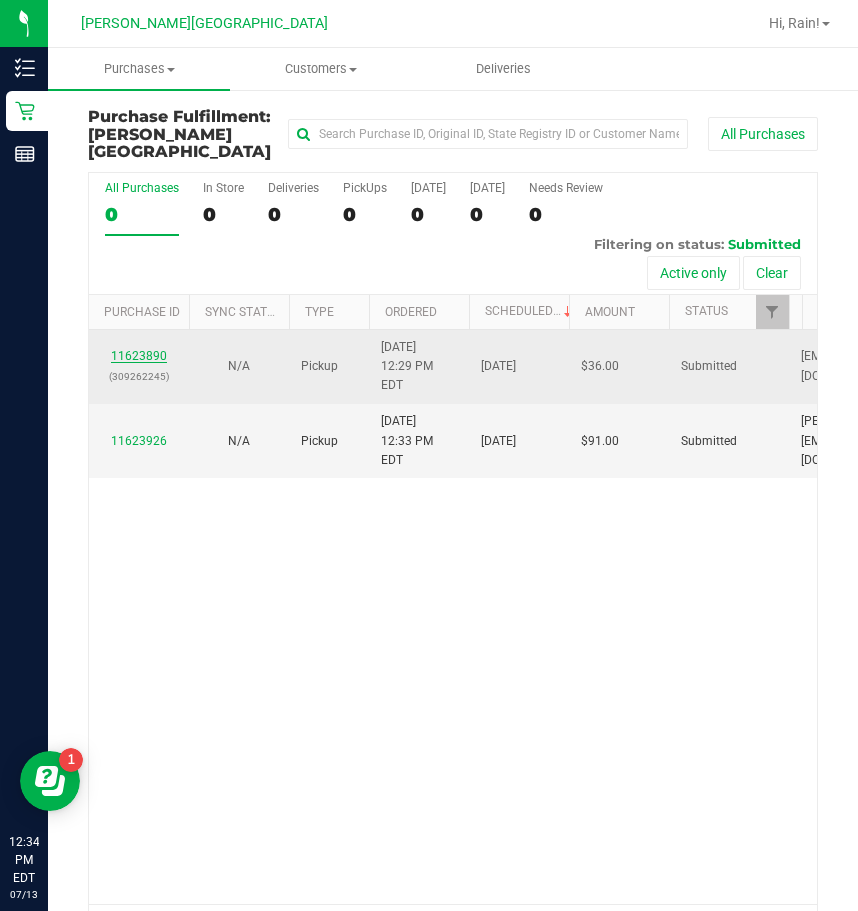 click on "11623890" at bounding box center (139, 356) 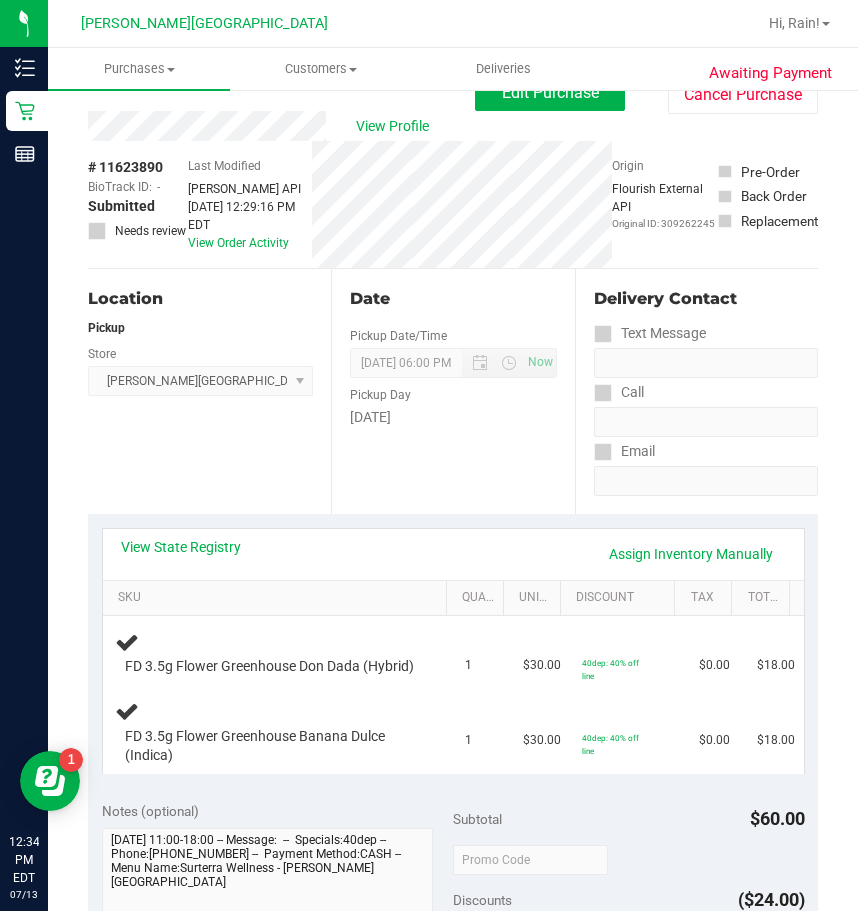 scroll, scrollTop: 0, scrollLeft: 0, axis: both 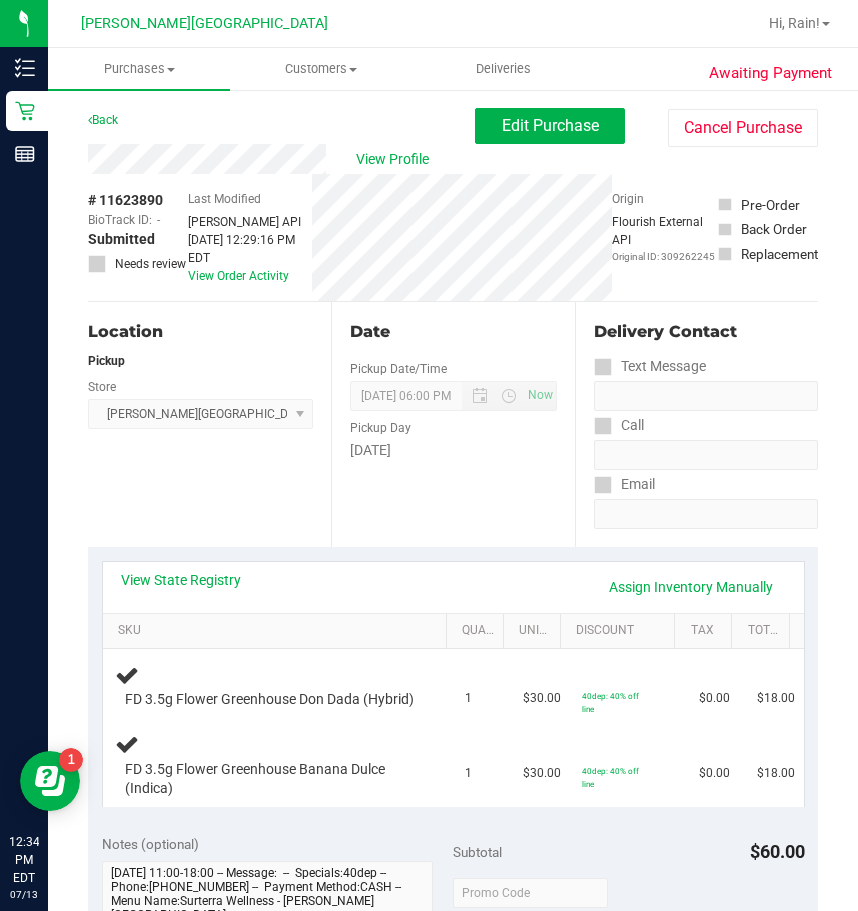click on "Date
Pickup Date/Time
[DATE]
Now
[DATE] 06:00 PM
Now
Pickup Day
[DATE]" at bounding box center (452, 424) 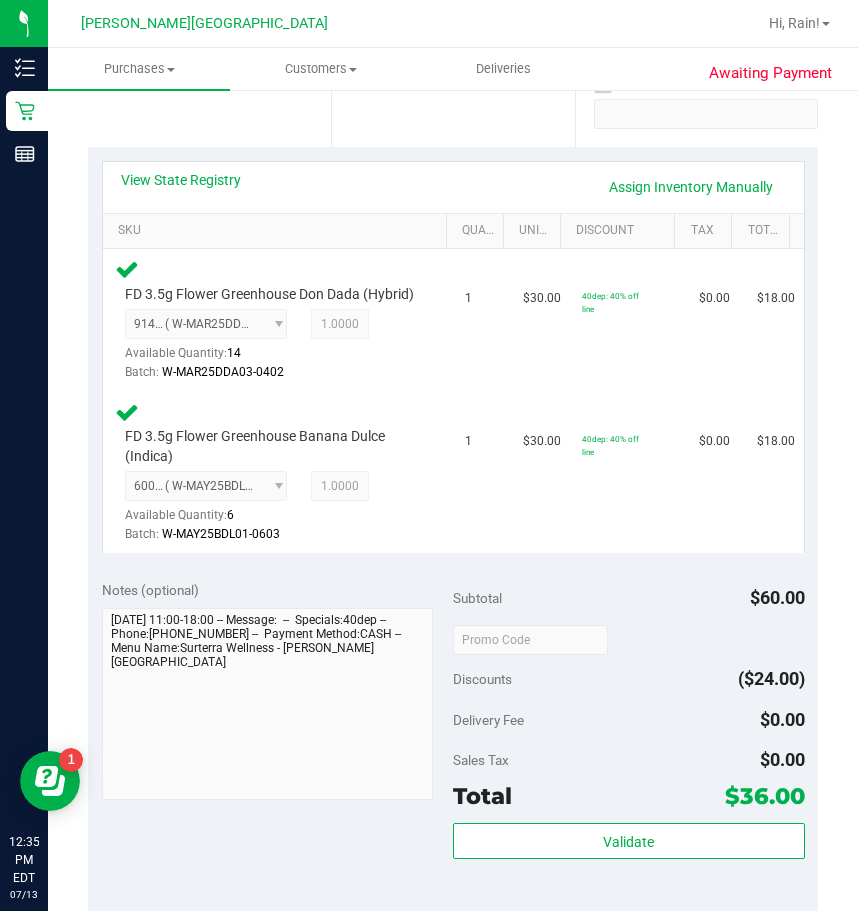 scroll, scrollTop: 700, scrollLeft: 0, axis: vertical 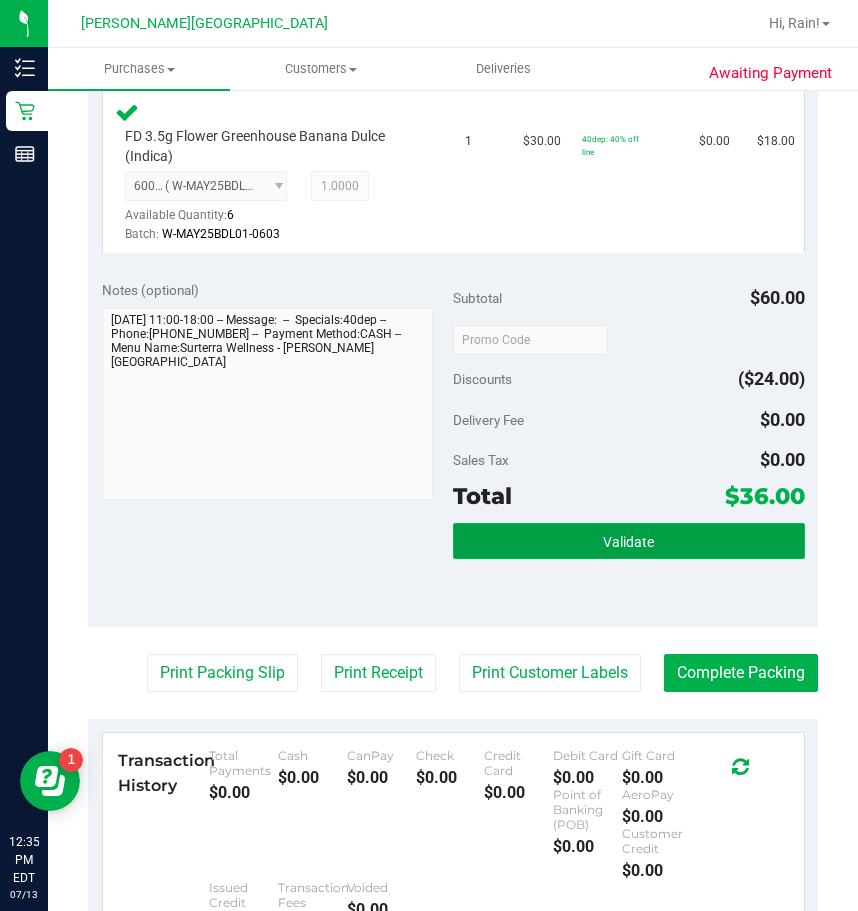 click on "Validate" at bounding box center [629, 541] 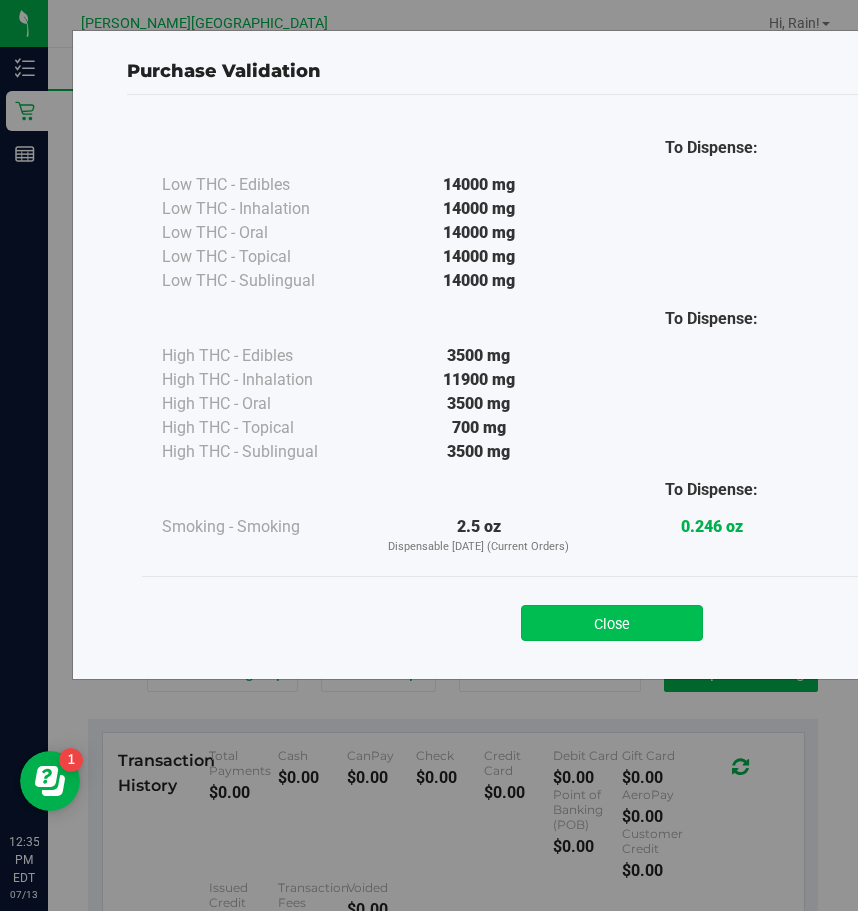 click on "Close" at bounding box center [612, 623] 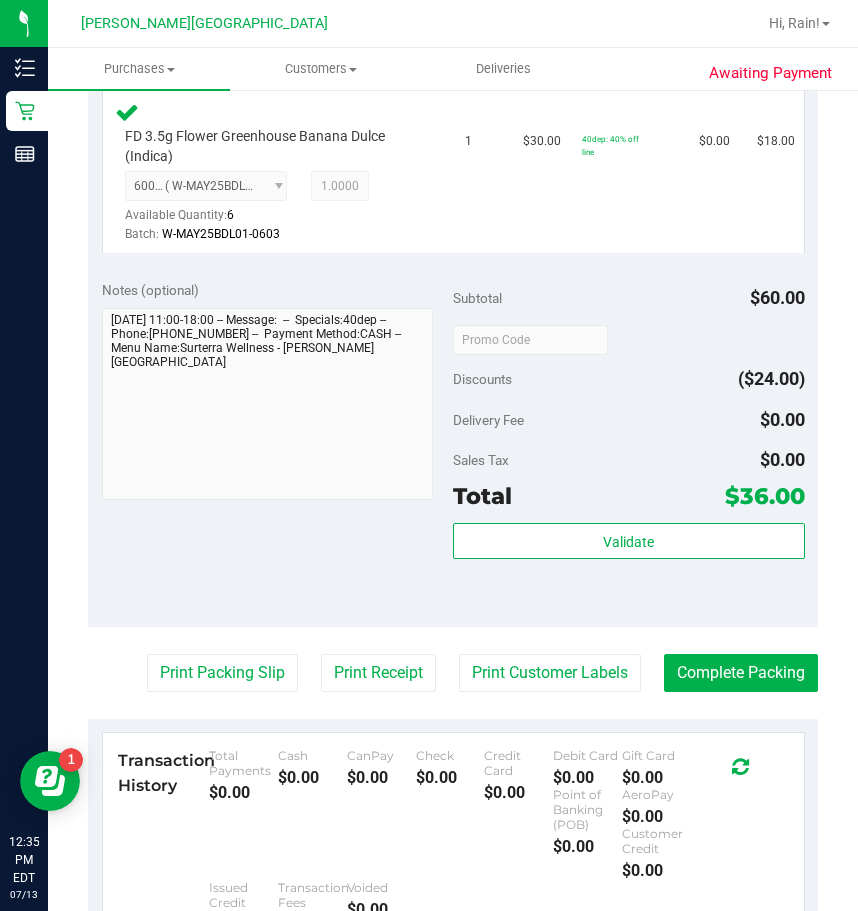 click on "Print Packing Slip
Print Receipt
Print Customer Labels
Complete Packing" at bounding box center [453, 673] 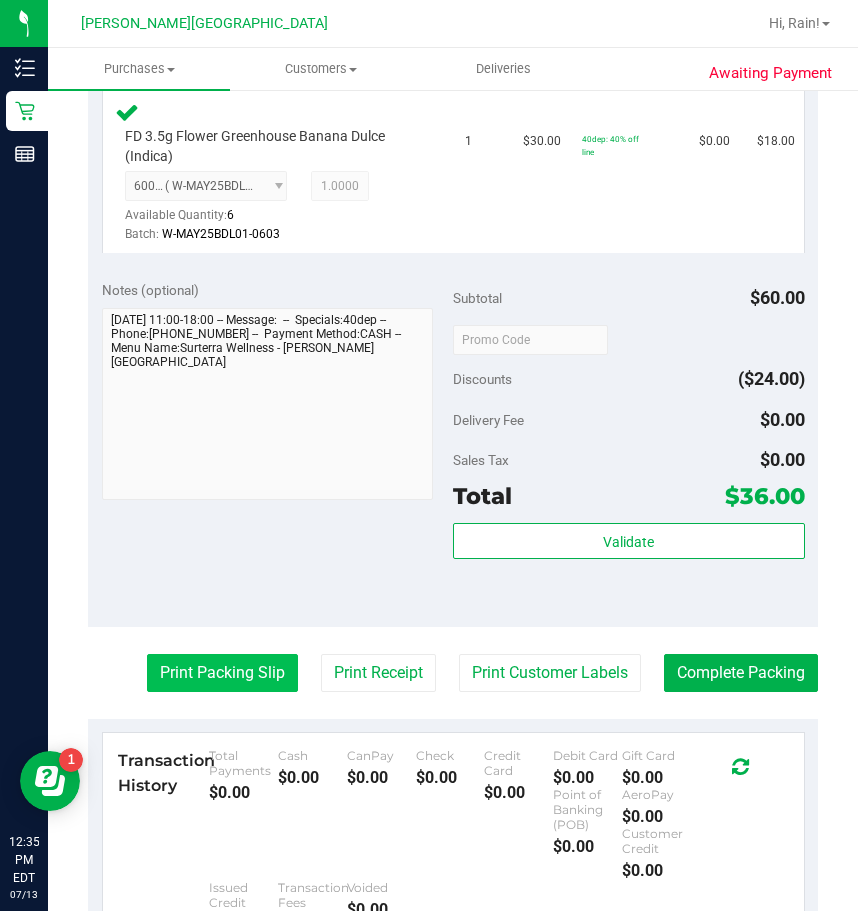 click on "Print Packing Slip" at bounding box center [222, 673] 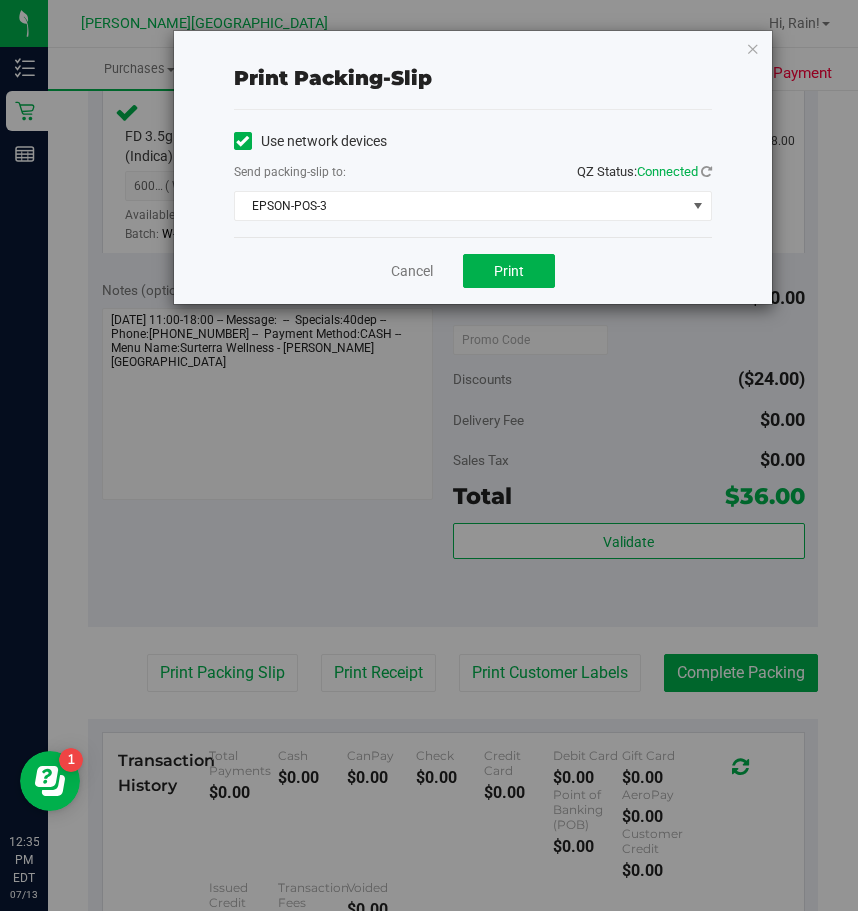click on "Cancel
Print" at bounding box center [473, 270] 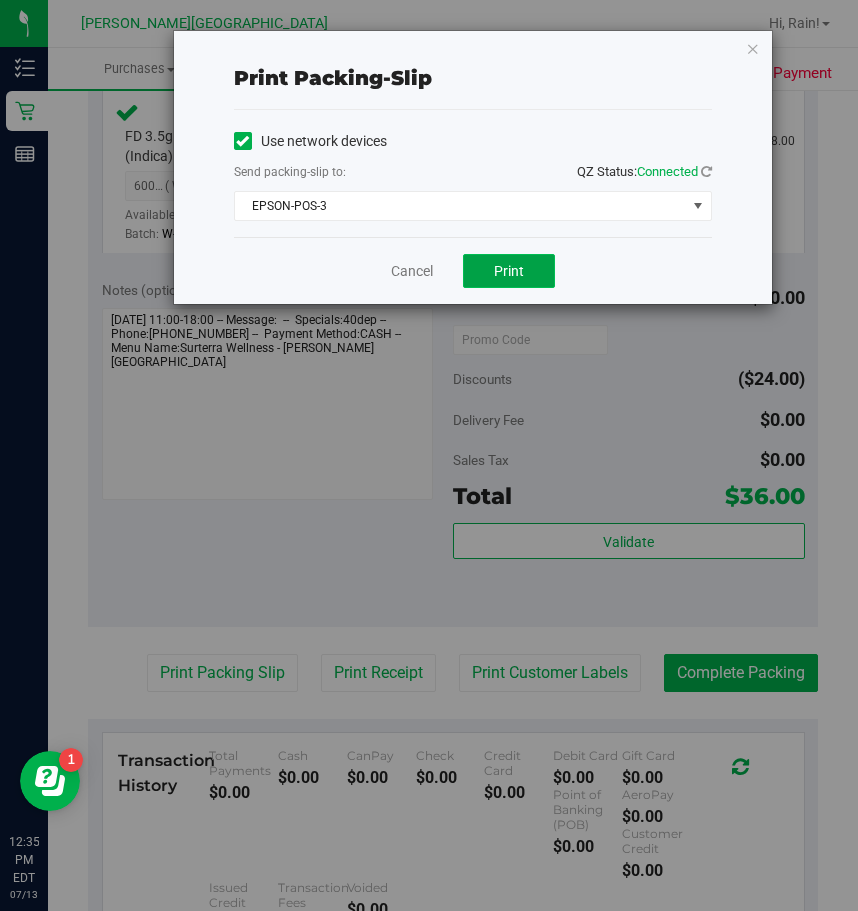 click on "Print" at bounding box center (509, 271) 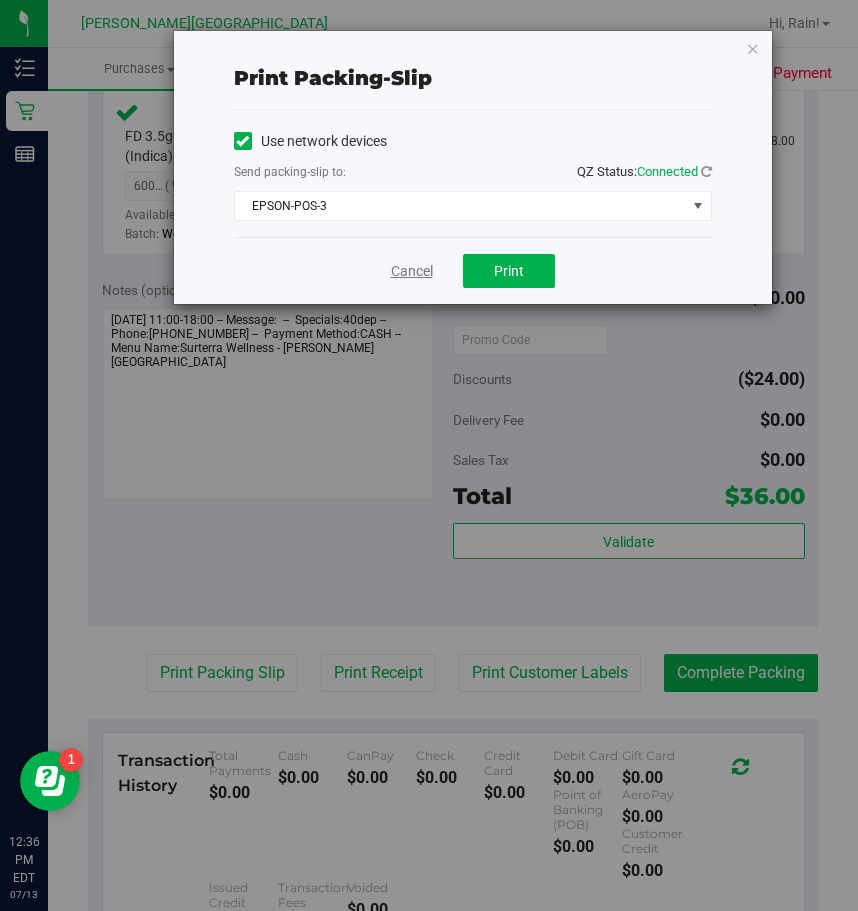 click on "Cancel" at bounding box center [412, 271] 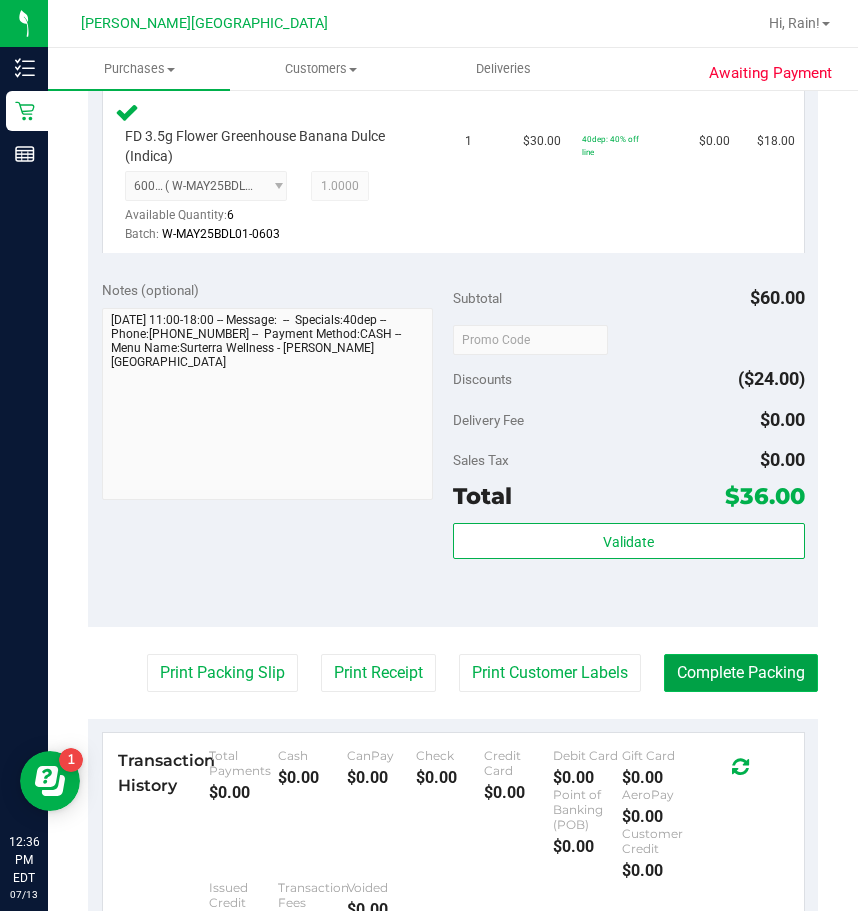 click on "Complete Packing" at bounding box center [741, 673] 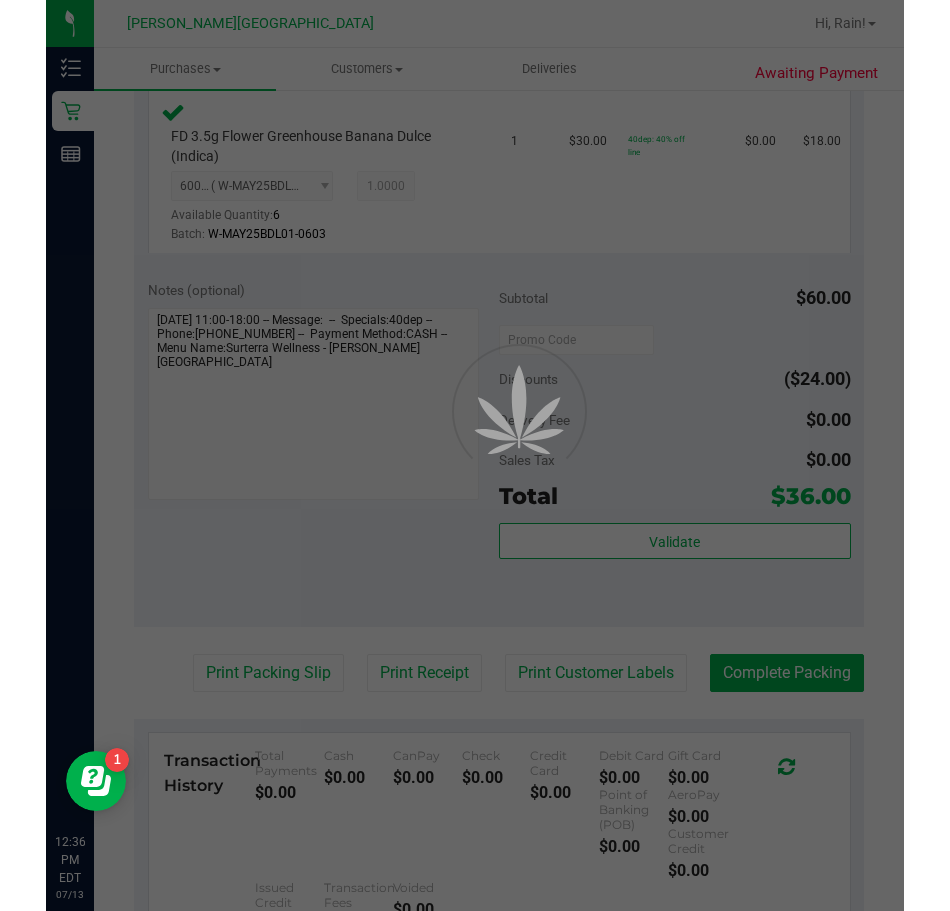 scroll, scrollTop: 0, scrollLeft: 0, axis: both 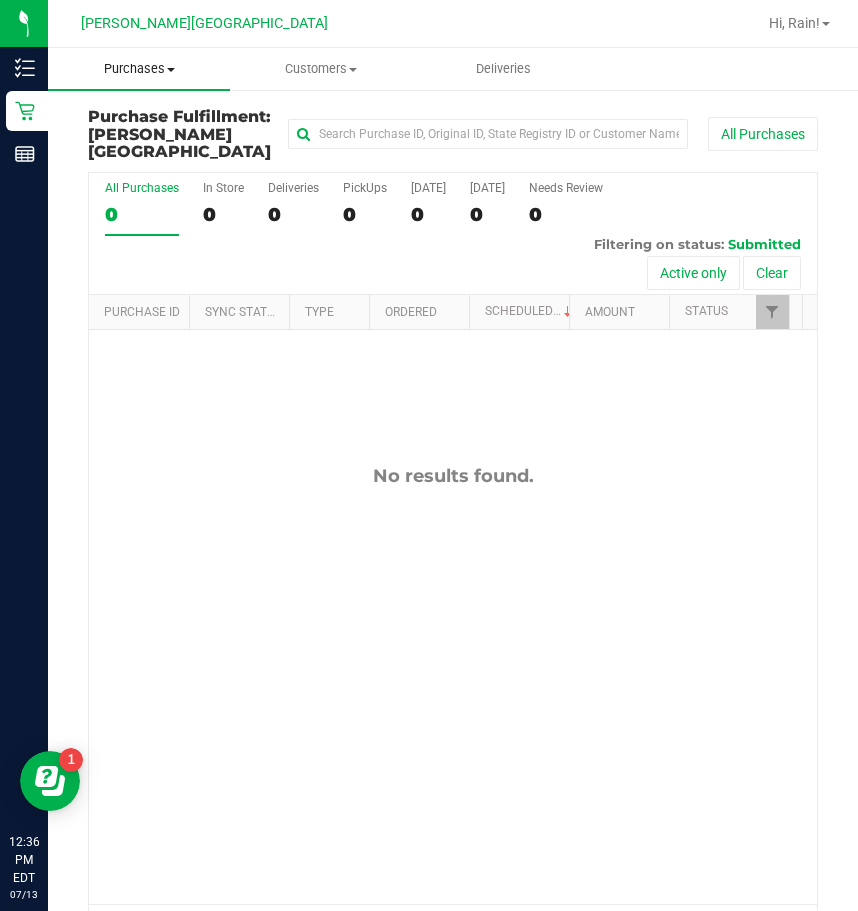 click on "Purchases" at bounding box center (139, 69) 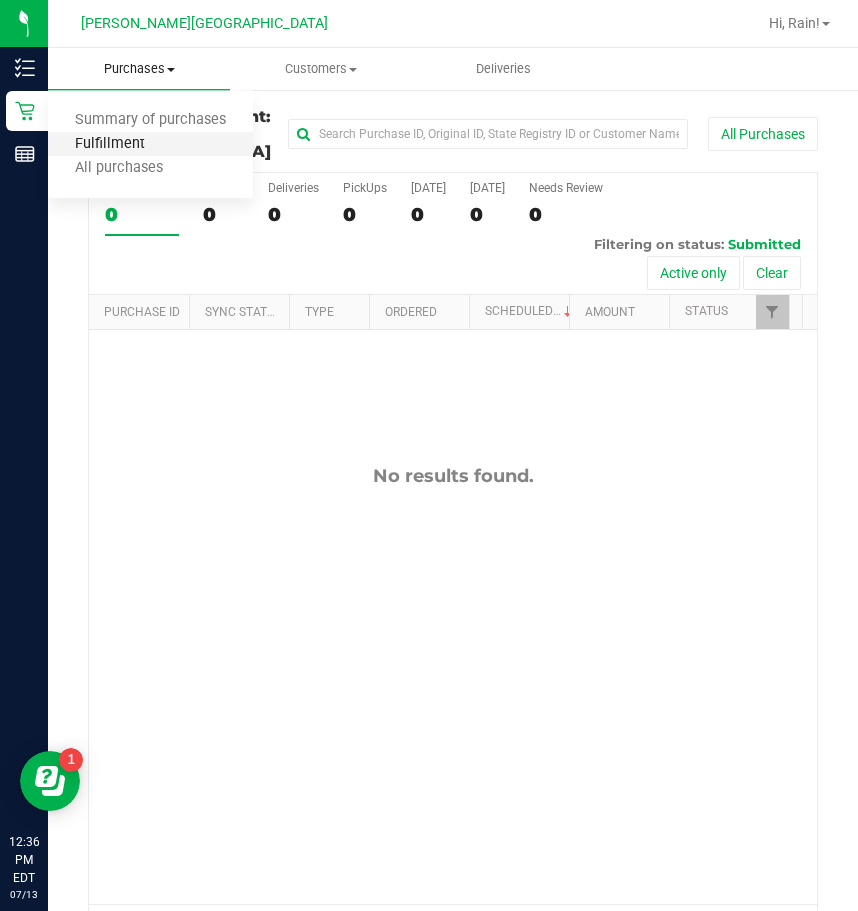 click on "Fulfillment" at bounding box center [110, 144] 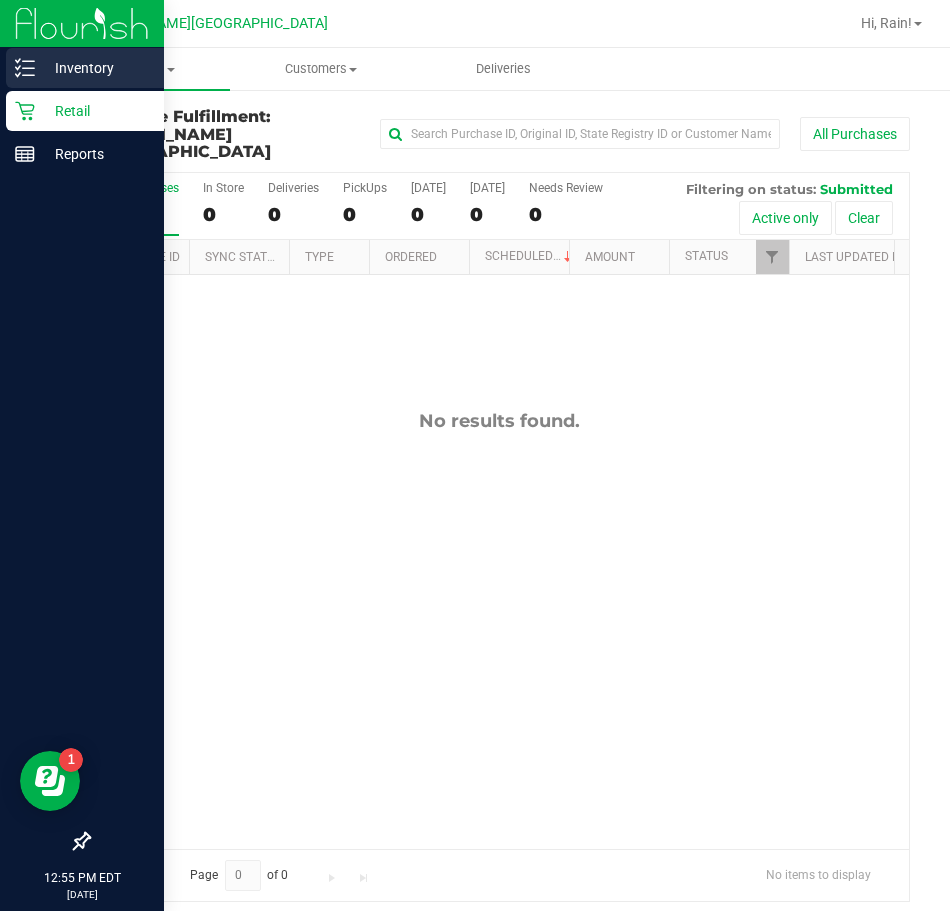 click 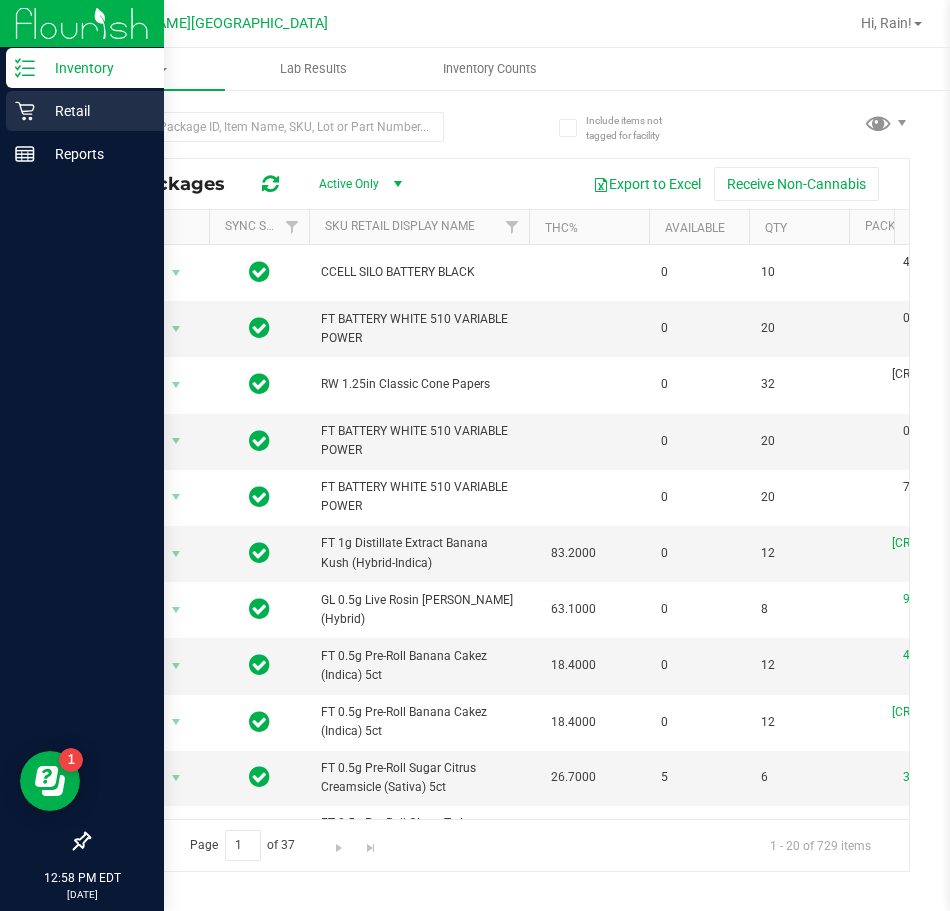 click on "Retail" at bounding box center (95, 111) 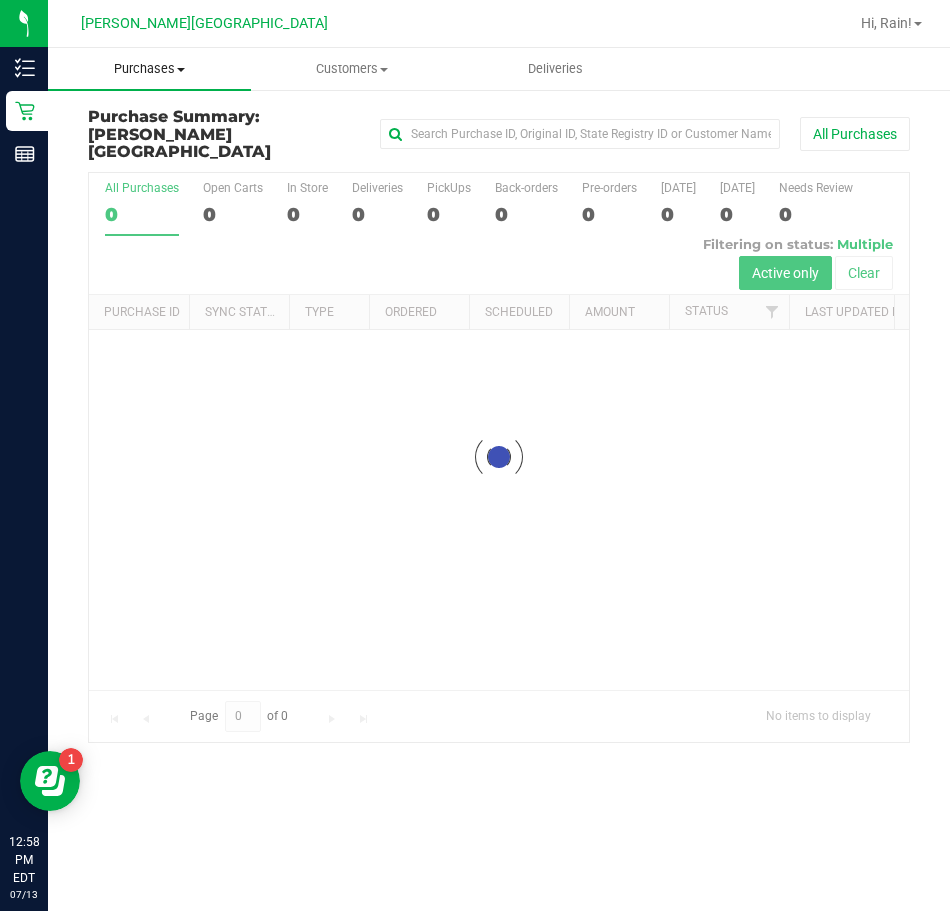 click on "Purchases" at bounding box center (149, 69) 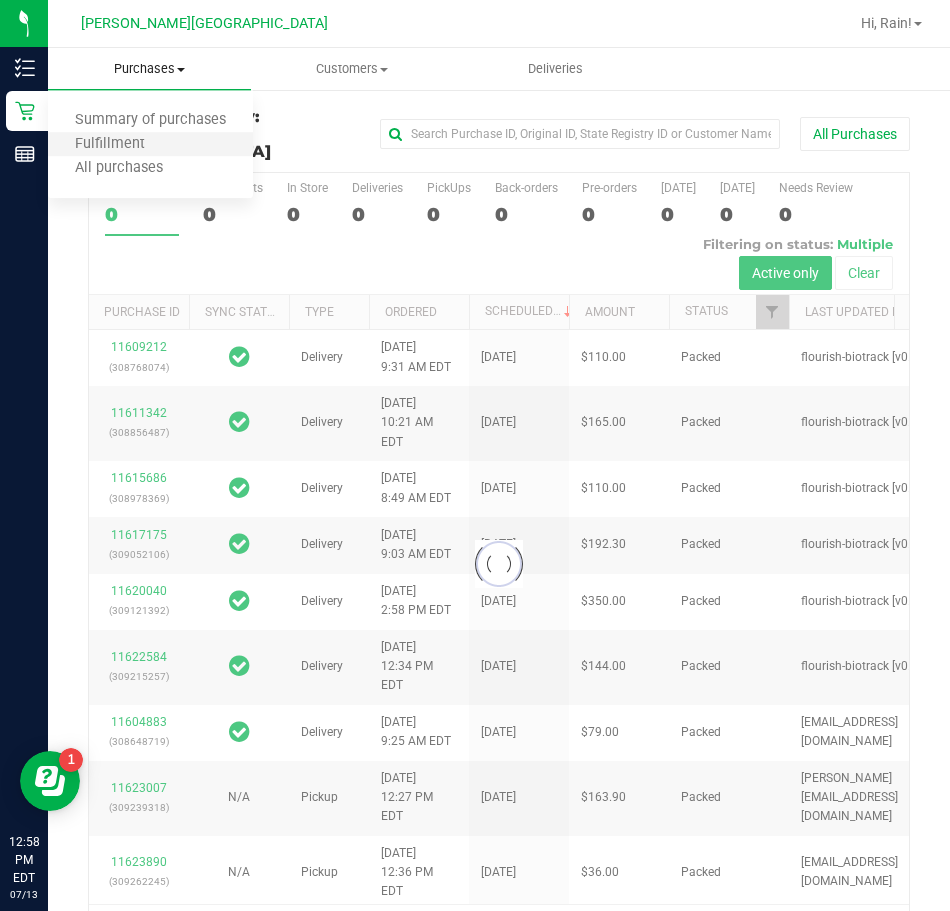 click on "Fulfillment" at bounding box center (150, 145) 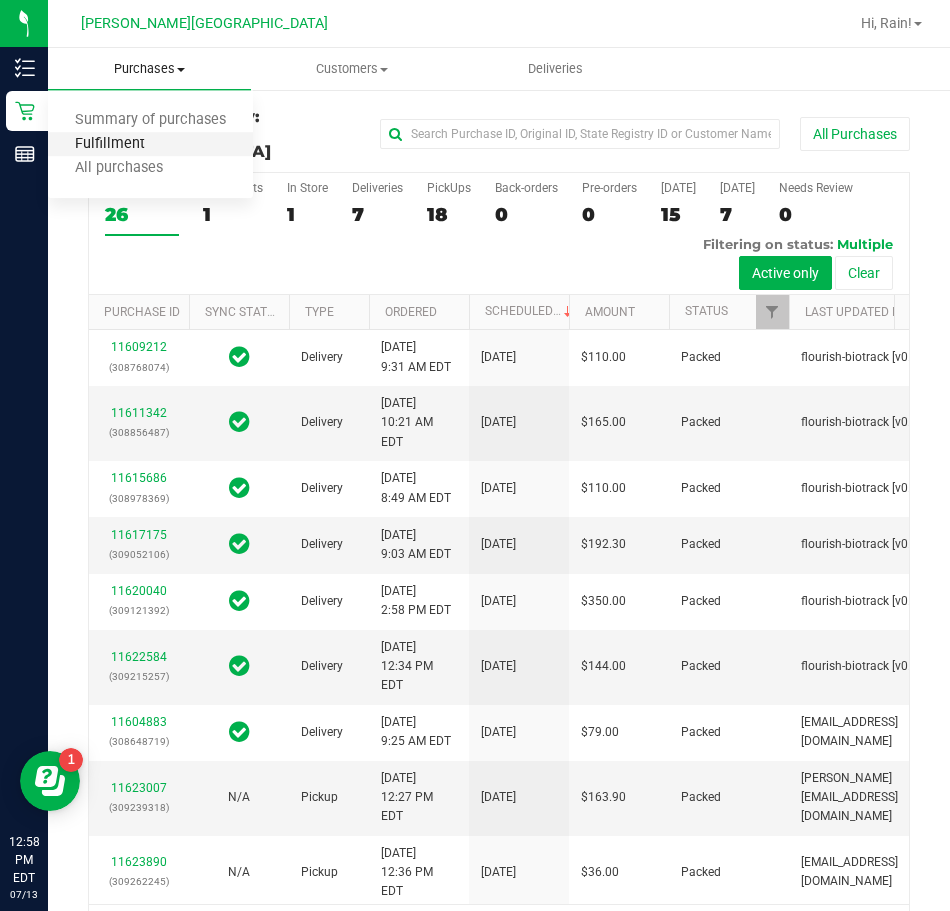 click on "Fulfillment" at bounding box center [110, 144] 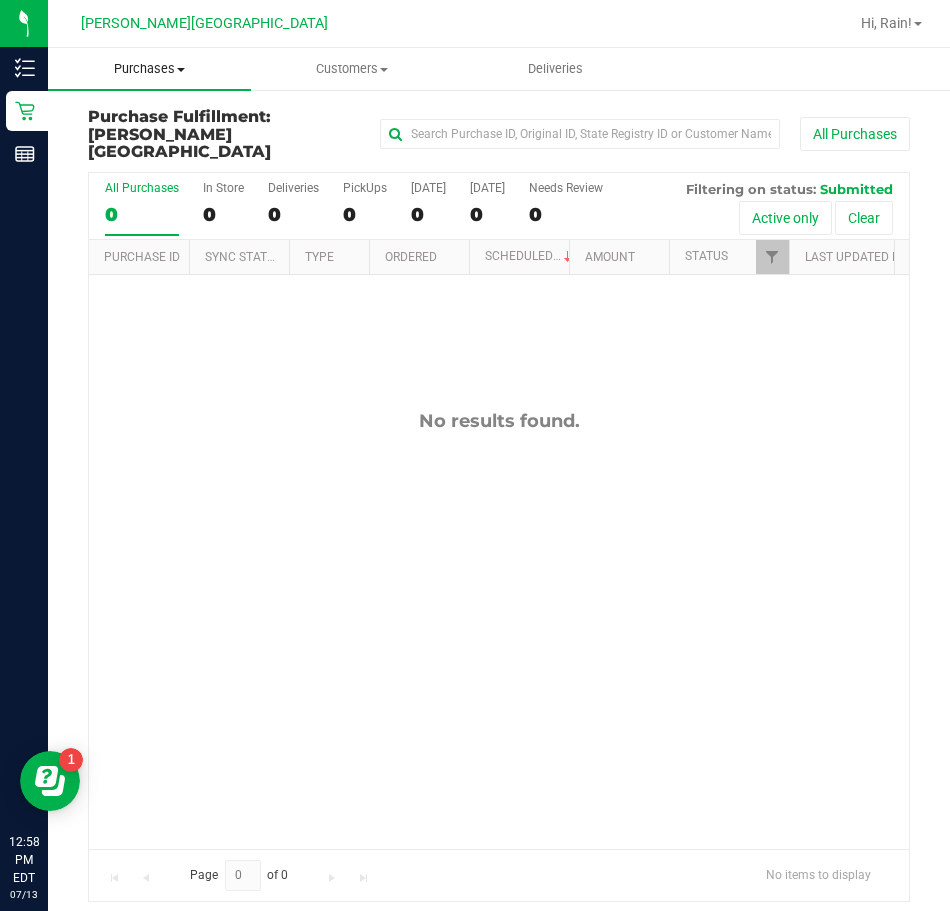 click on "Purchases" at bounding box center [149, 69] 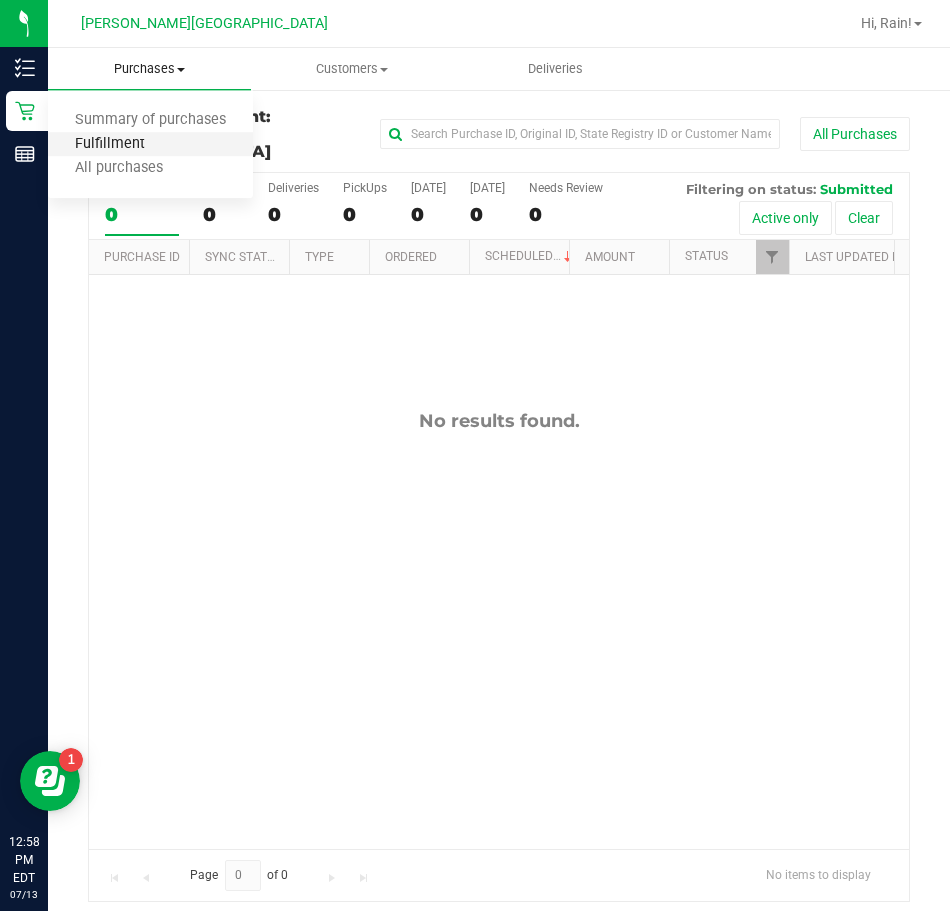 click on "Fulfillment" at bounding box center (110, 144) 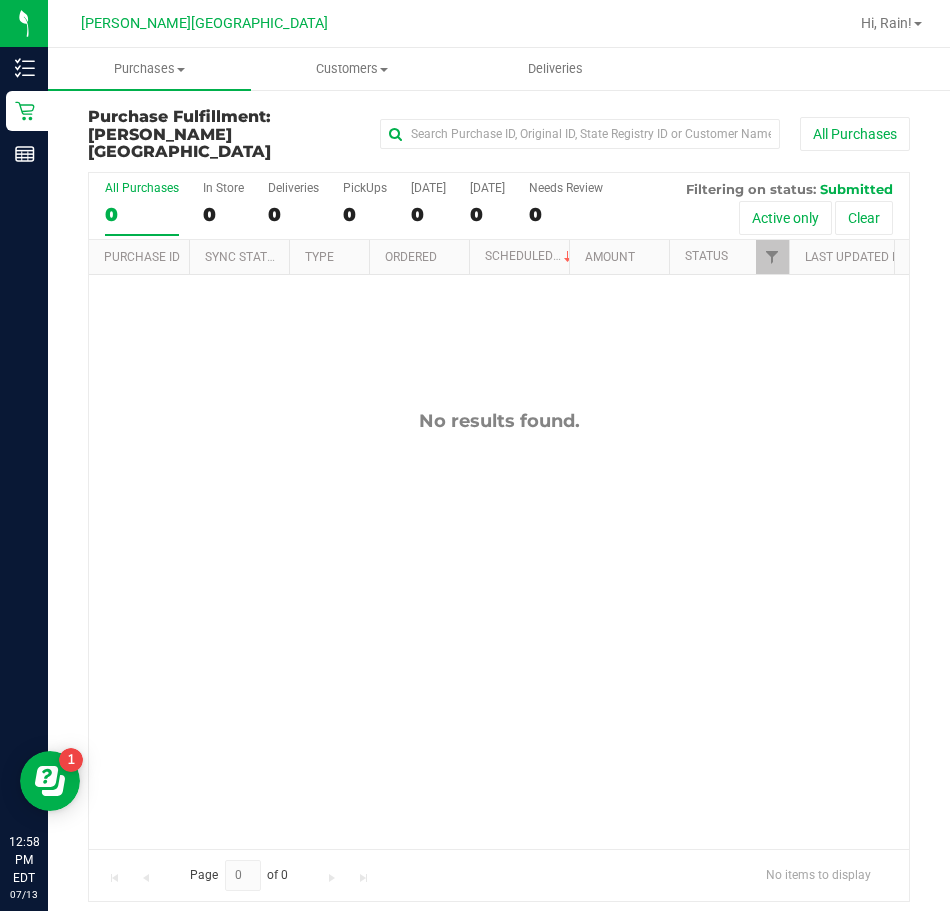 click on "No results found." at bounding box center [499, 421] 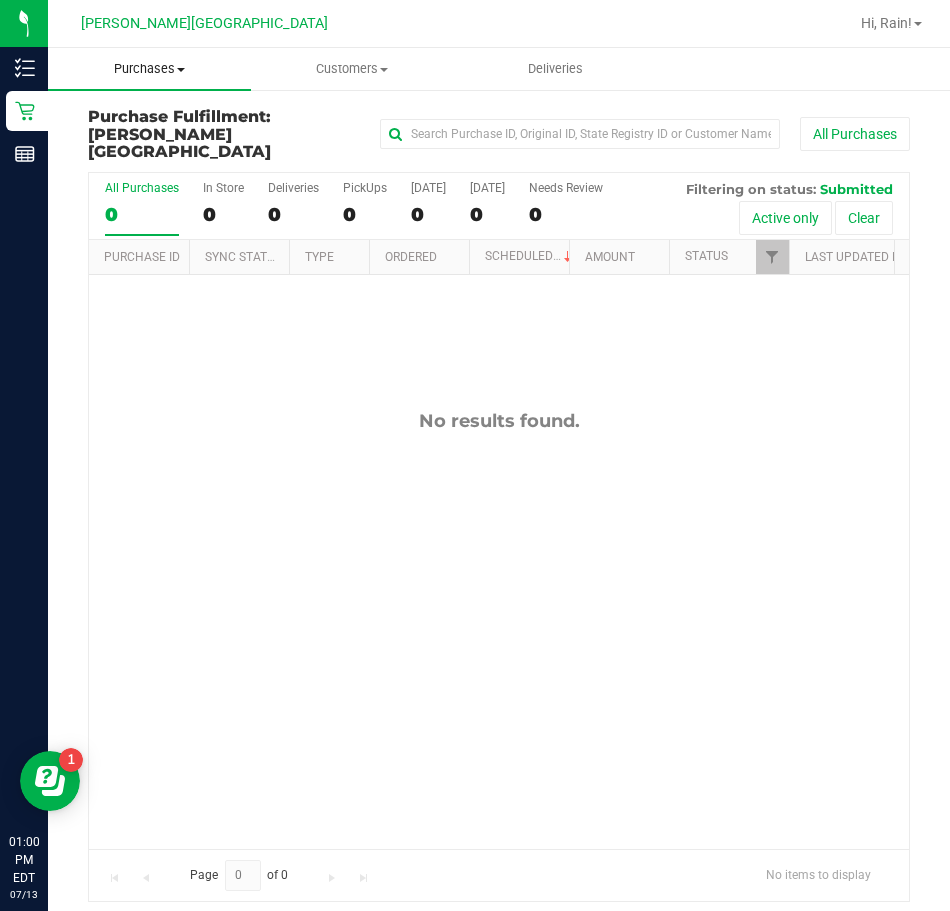 click on "Purchases" at bounding box center (149, 69) 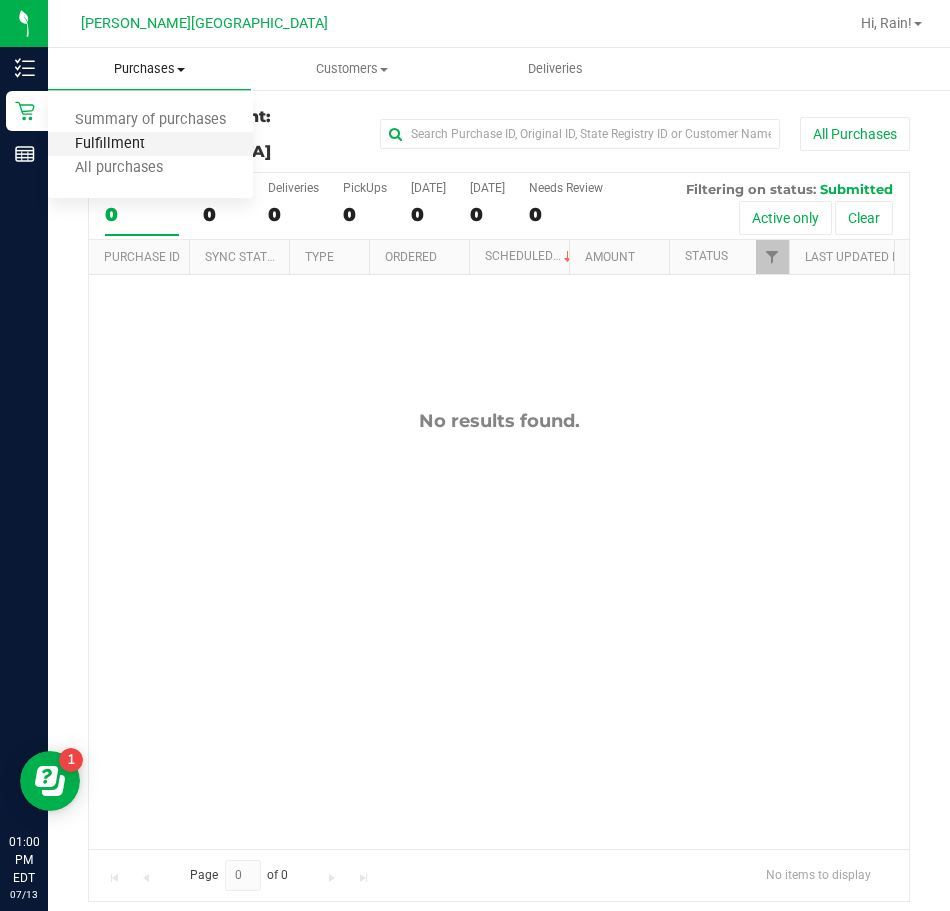 click on "Fulfillment" at bounding box center [110, 144] 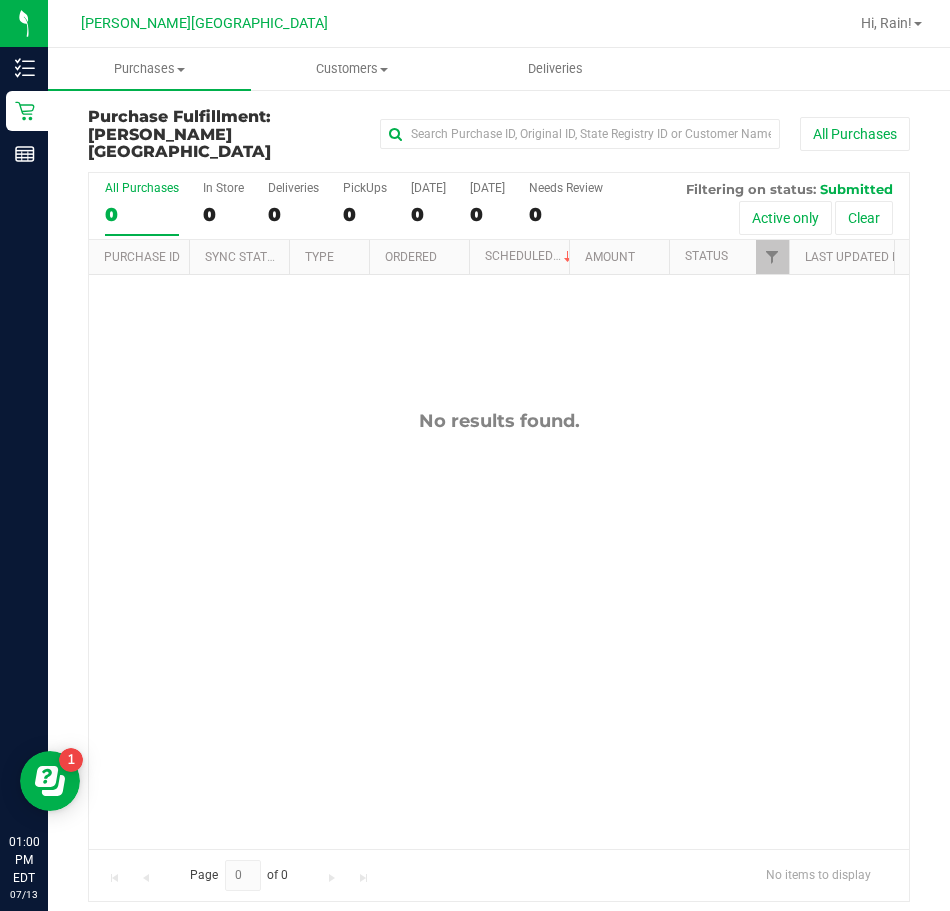 click on "No results found." at bounding box center (499, 629) 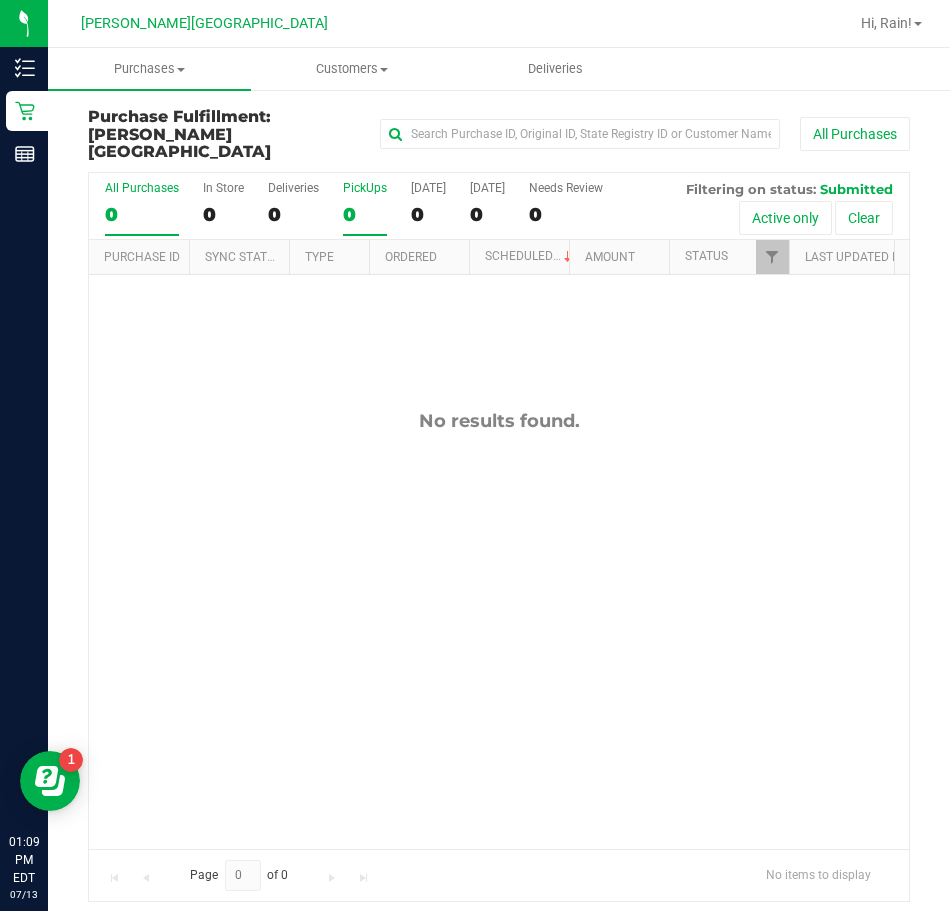 click on "0" at bounding box center [365, 214] 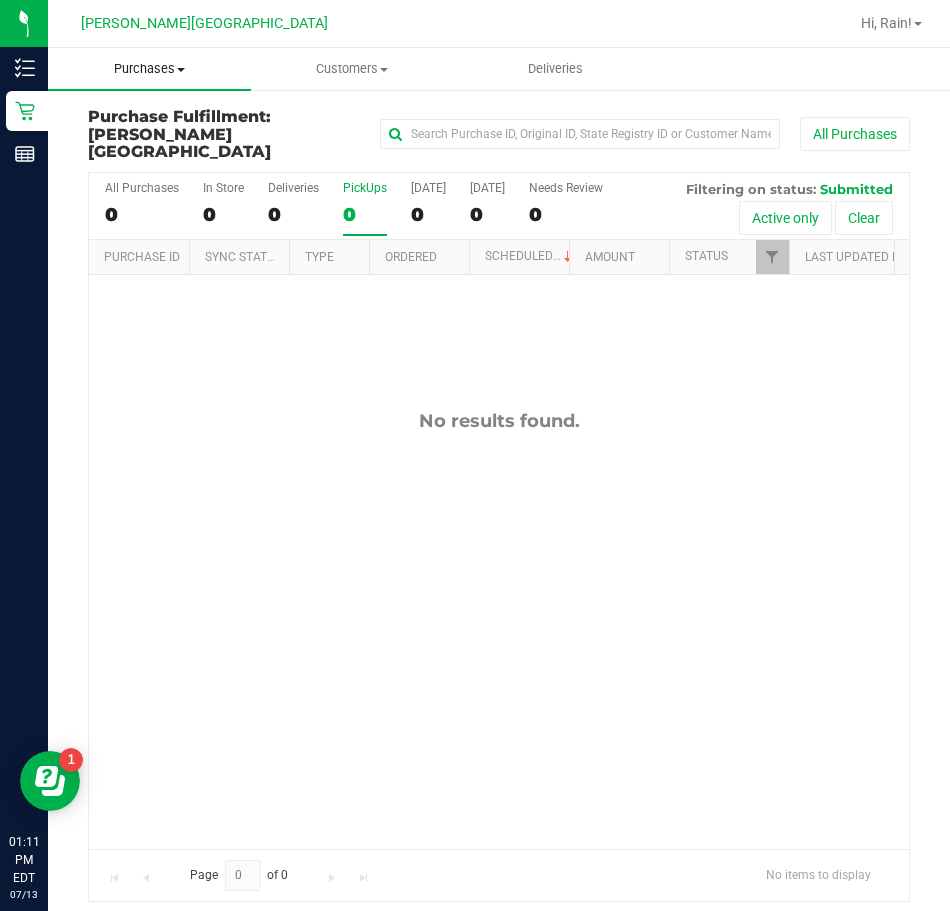 click on "Purchases" at bounding box center (149, 69) 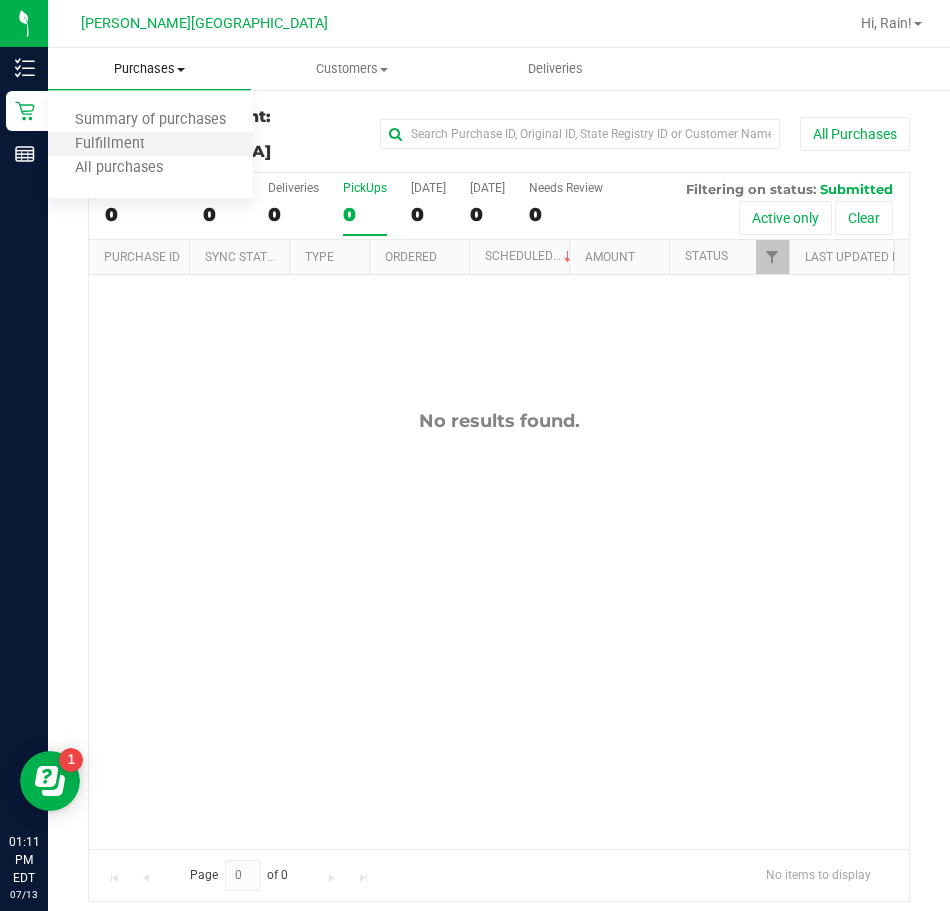 click on "Fulfillment" at bounding box center (150, 145) 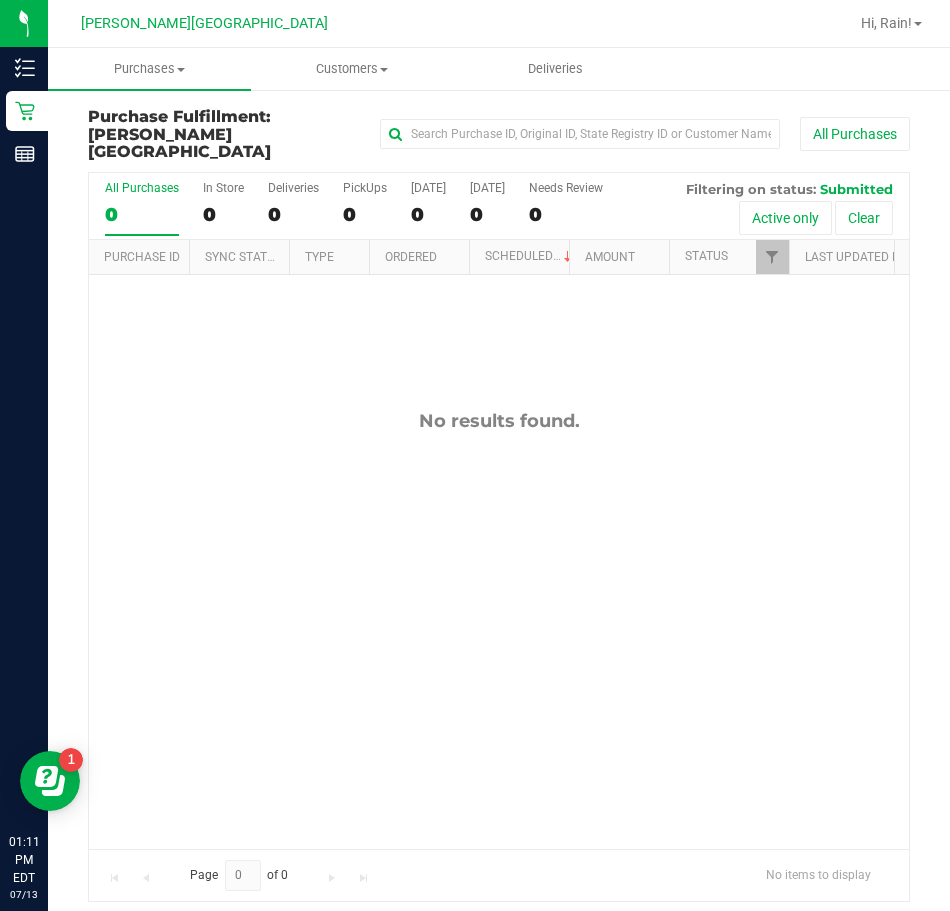 click on "No results found." at bounding box center [499, 629] 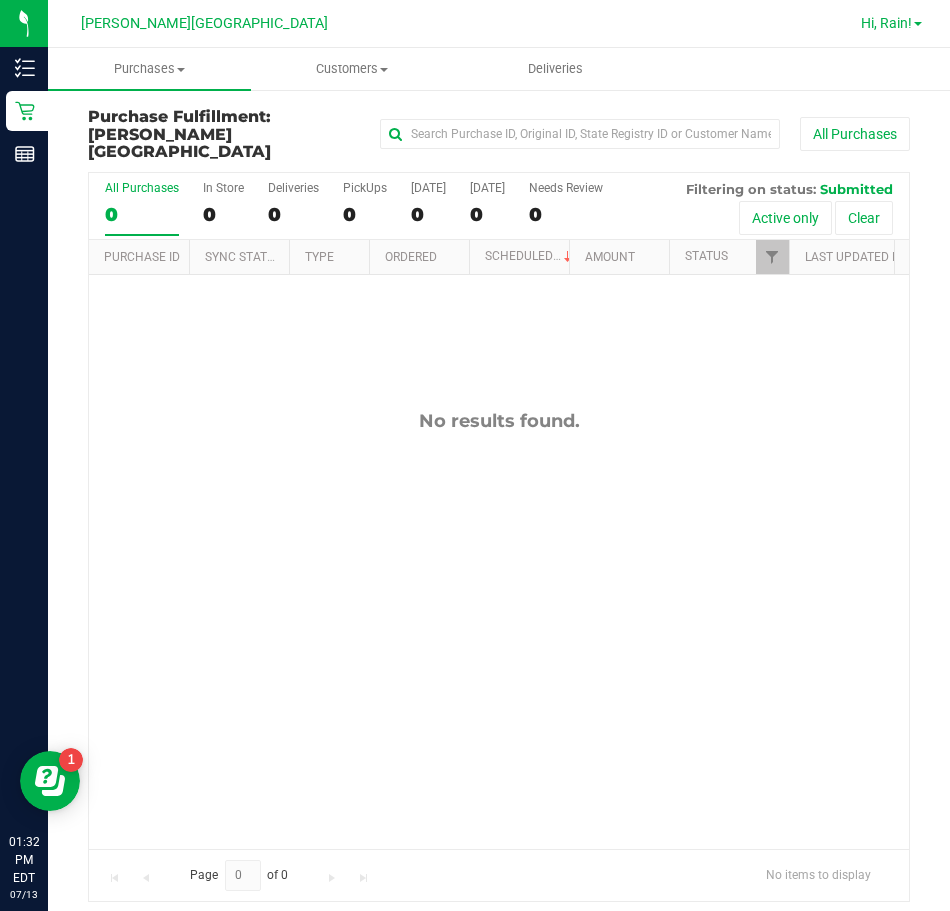 drag, startPoint x: 911, startPoint y: 14, endPoint x: 905, endPoint y: 32, distance: 18.973665 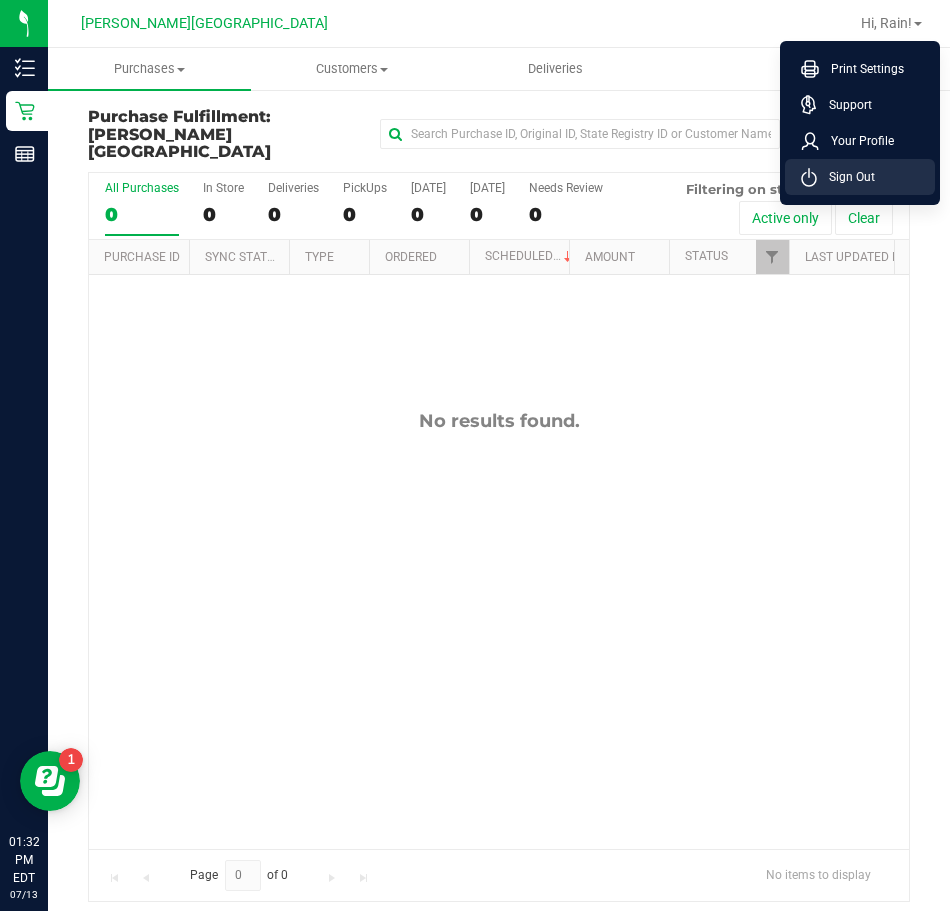 click on "Sign Out" at bounding box center [860, 177] 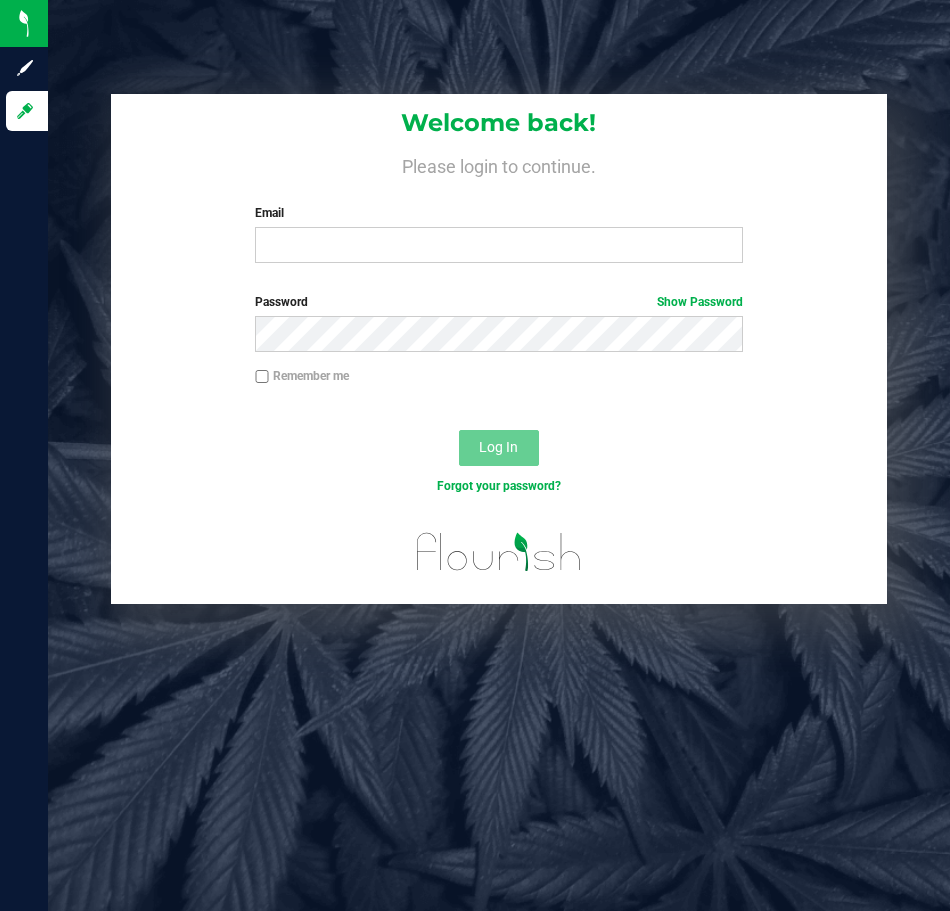 click on "Welcome back!
Please login to continue.
Email
Required
Please format your email correctly." at bounding box center [499, 186] 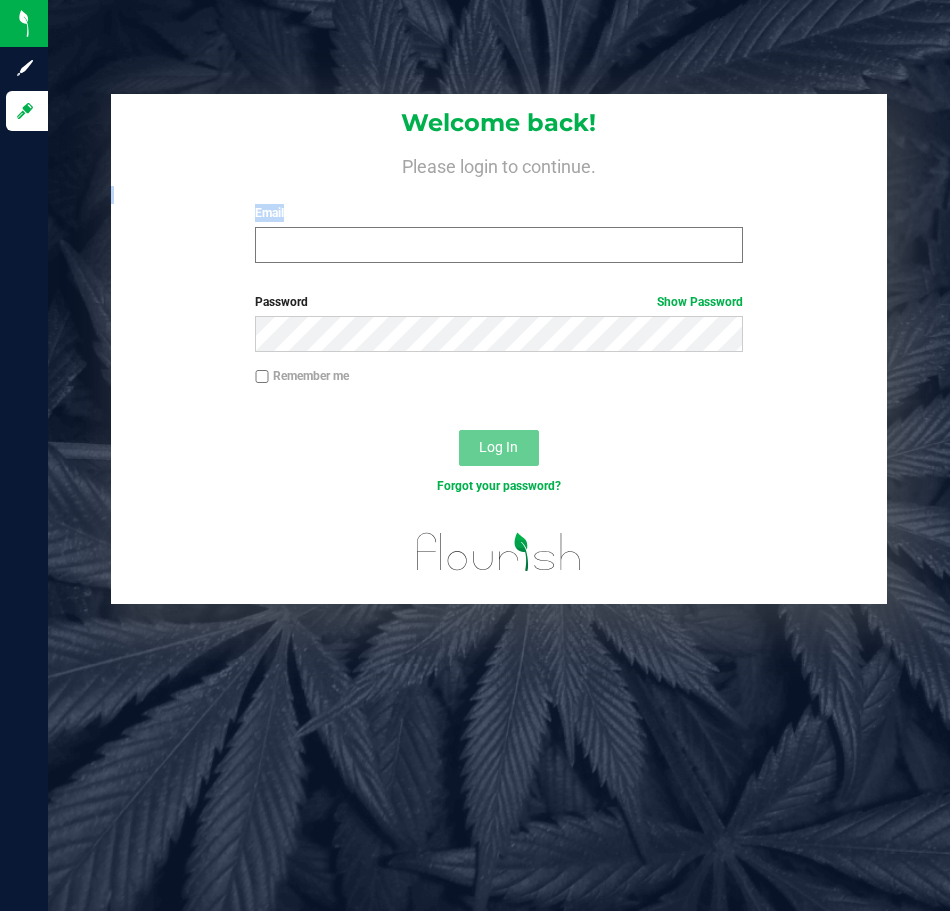 drag, startPoint x: 546, startPoint y: 268, endPoint x: 545, endPoint y: 232, distance: 36.013885 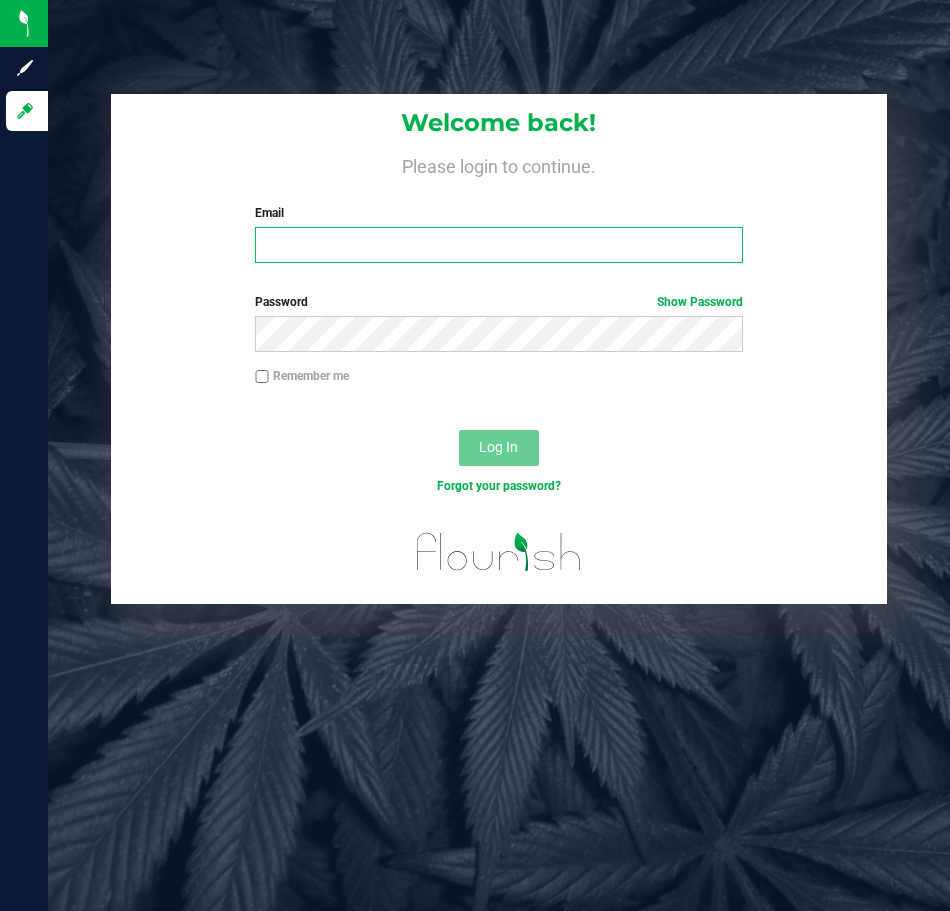 drag, startPoint x: 545, startPoint y: 232, endPoint x: 550, endPoint y: 247, distance: 15.811388 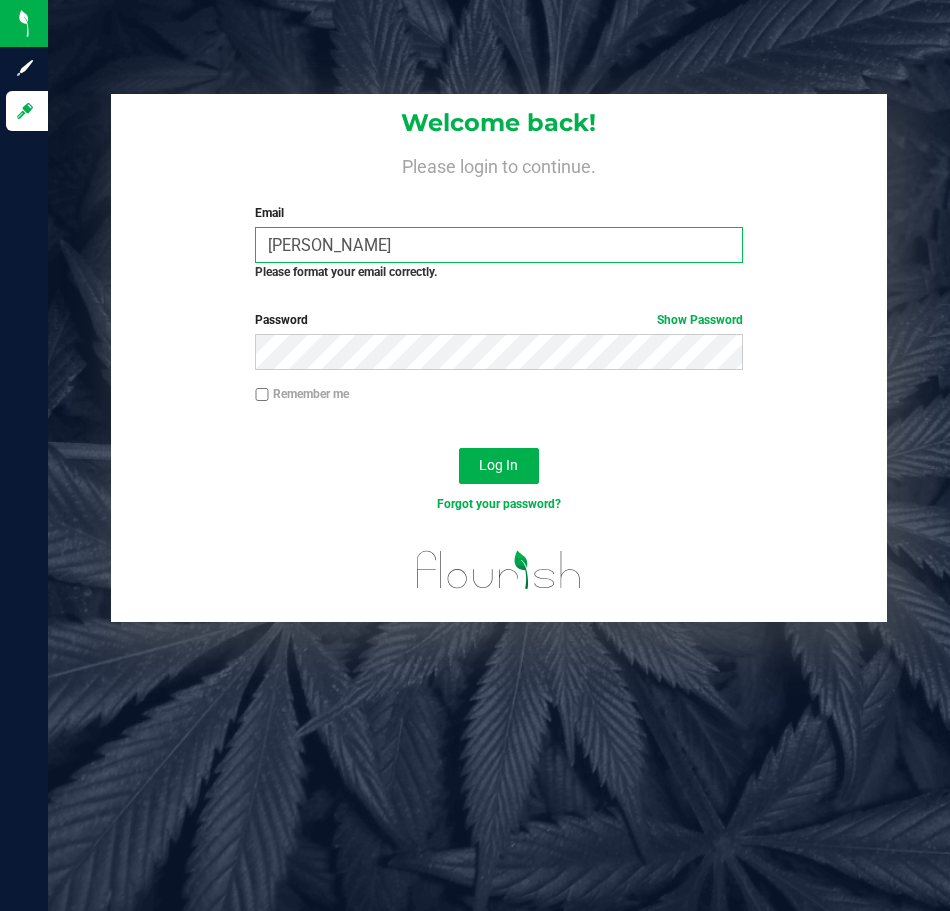 click on "[PERSON_NAME]" at bounding box center (499, 245) 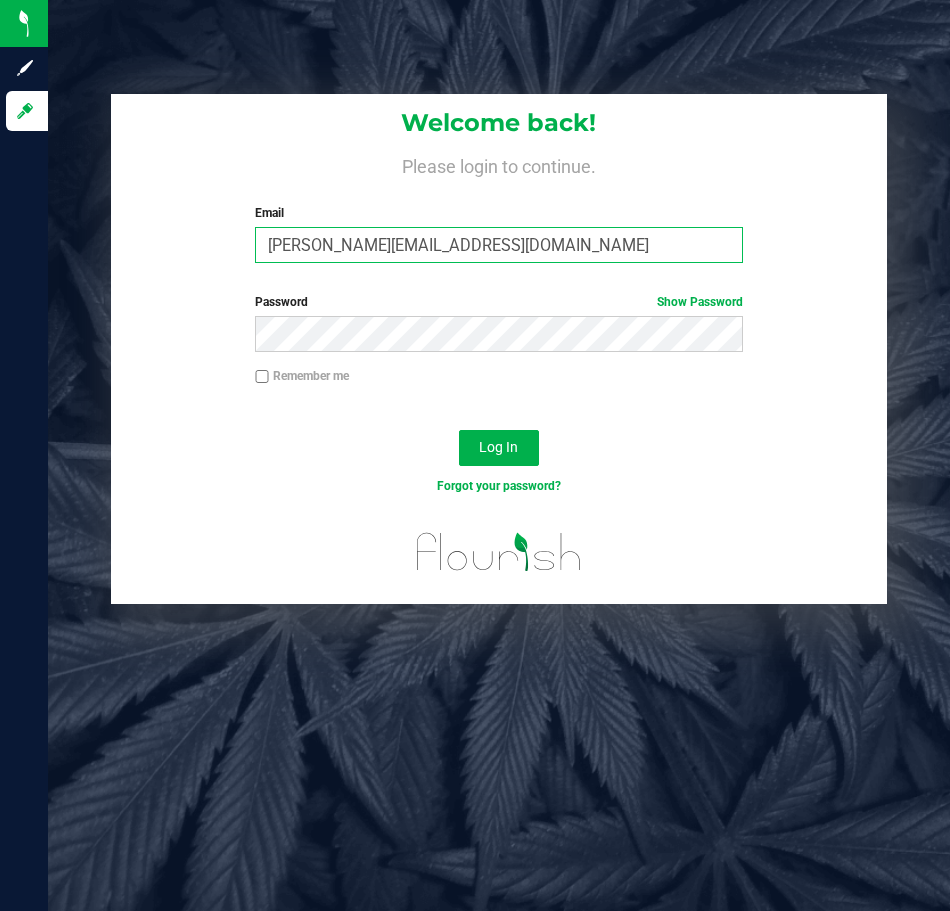 type on "[PERSON_NAME][EMAIL_ADDRESS][DOMAIN_NAME]" 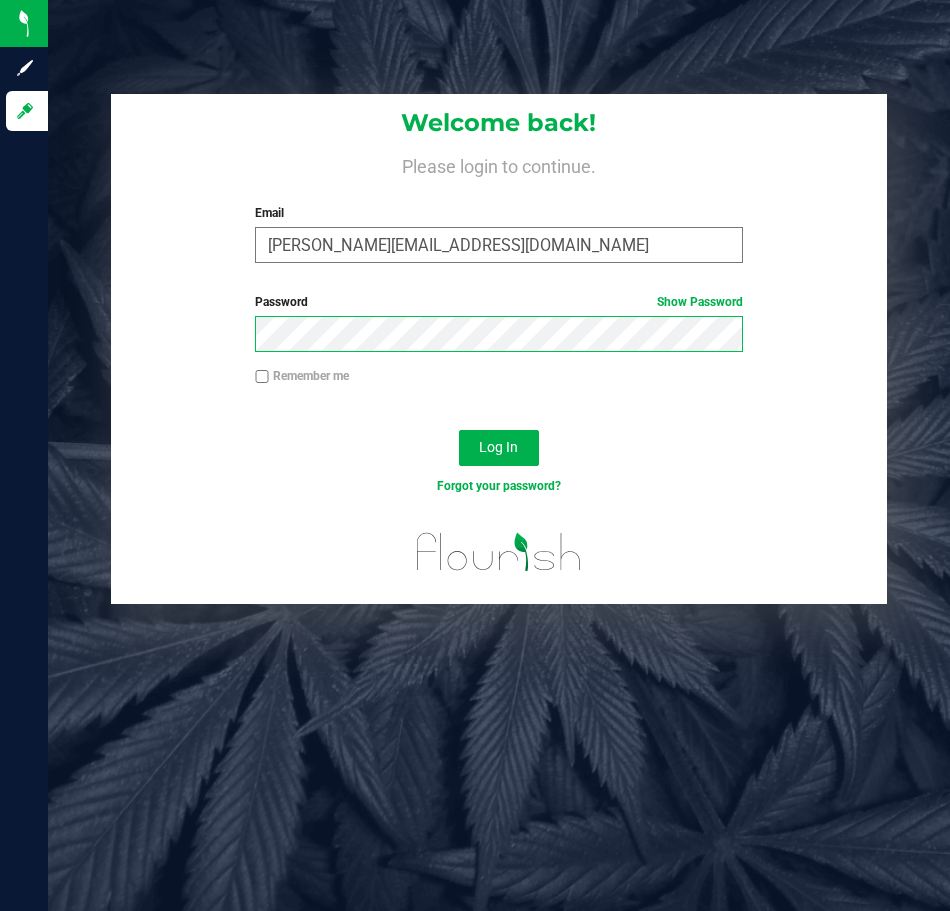 click on "Log In" at bounding box center (499, 448) 